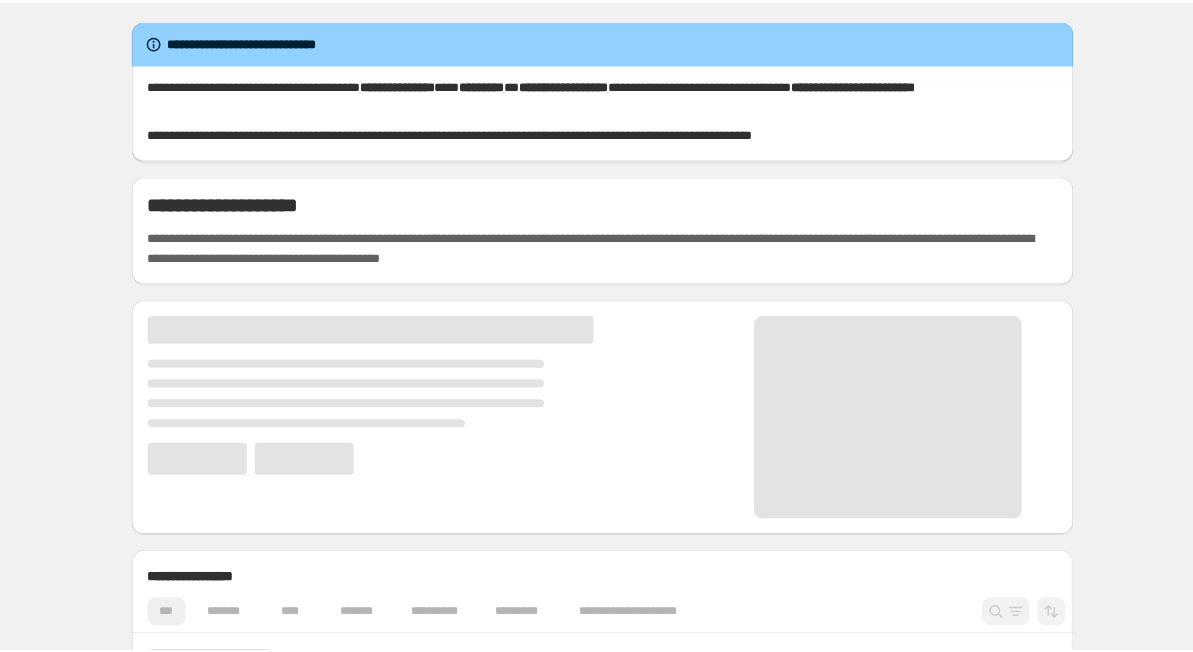 scroll, scrollTop: 0, scrollLeft: 0, axis: both 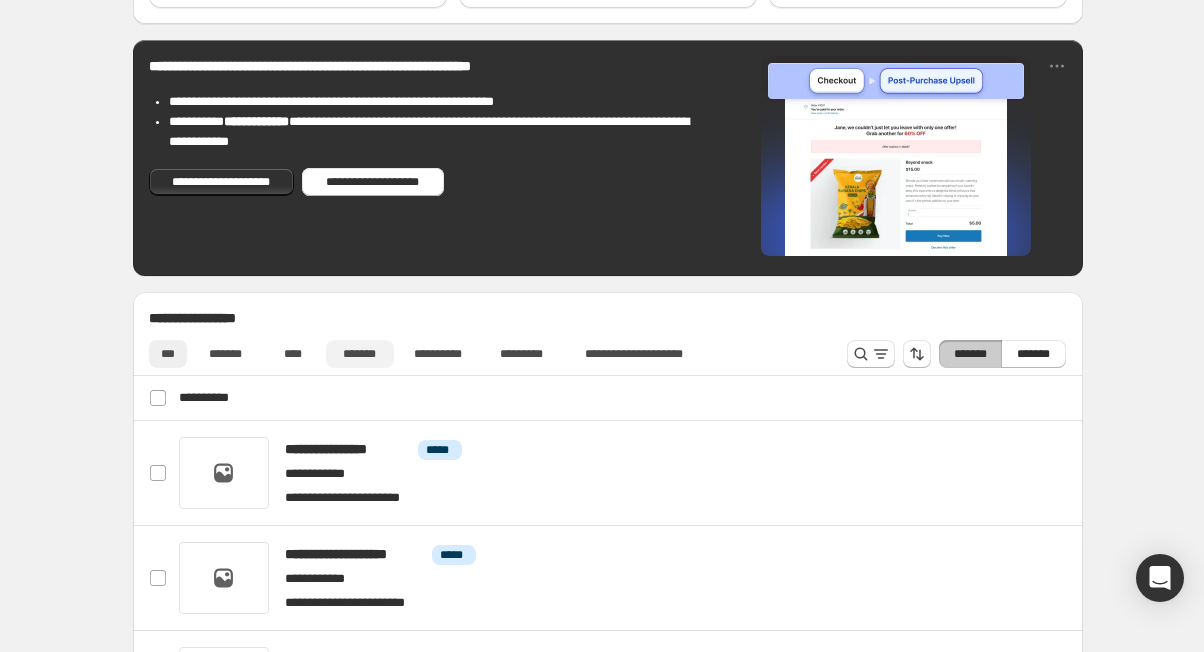 click on "*******" at bounding box center [360, 354] 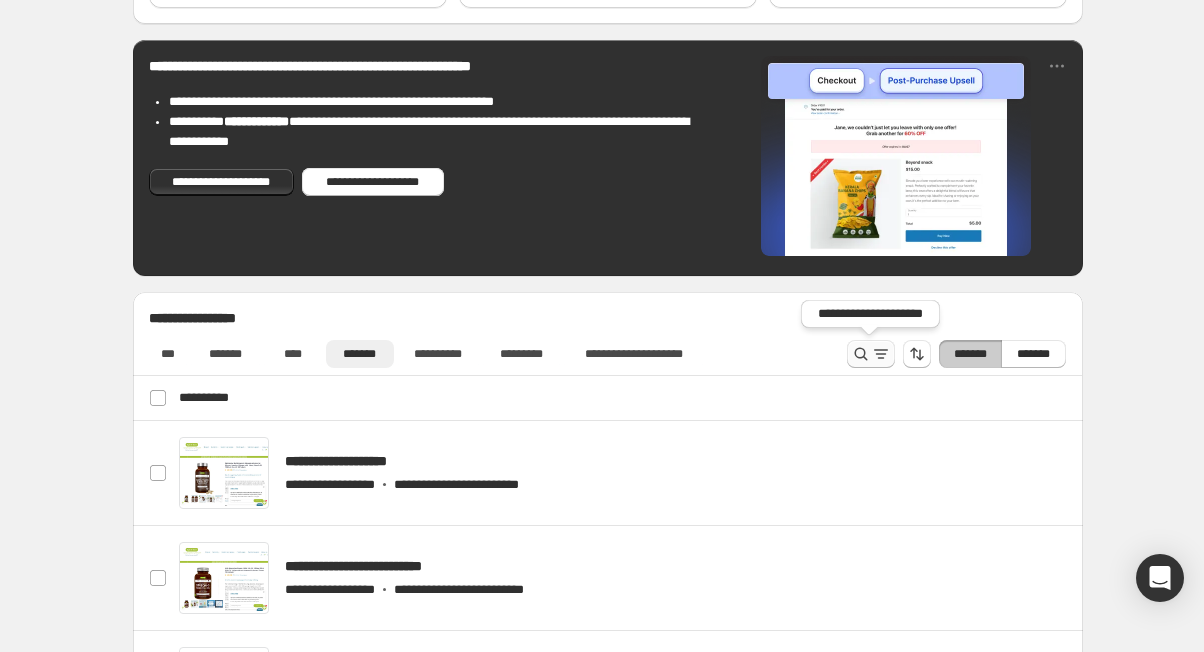 click 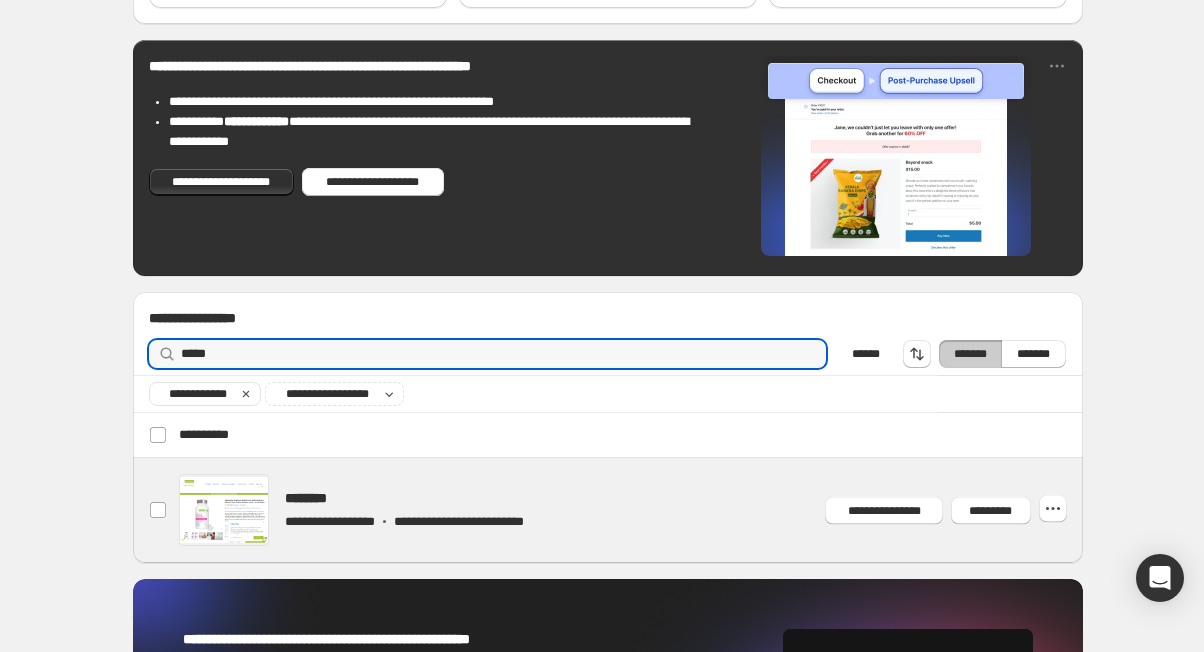 type on "*****" 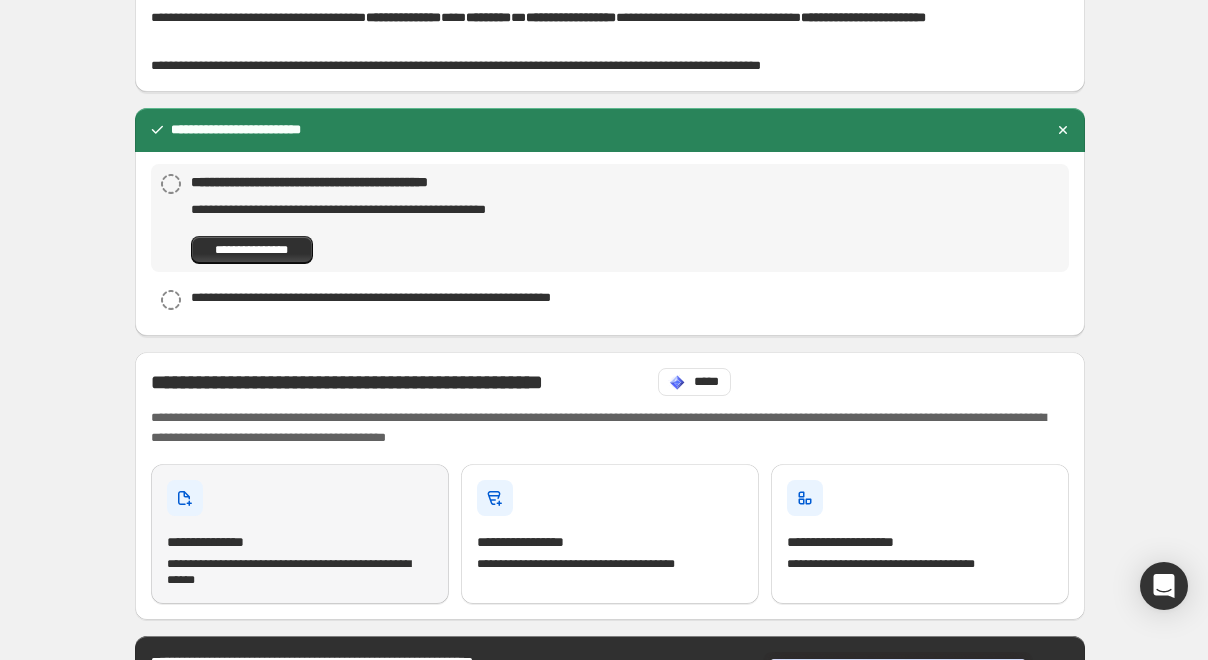 scroll, scrollTop: 146, scrollLeft: 0, axis: vertical 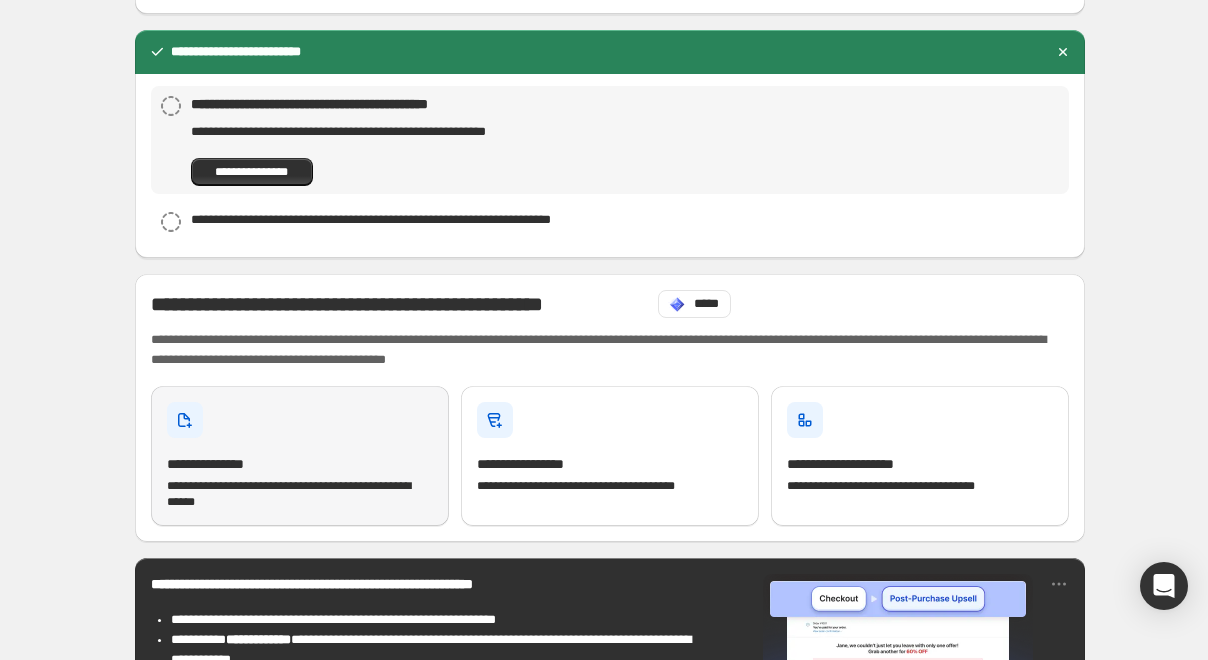 click on "**********" at bounding box center [300, 456] 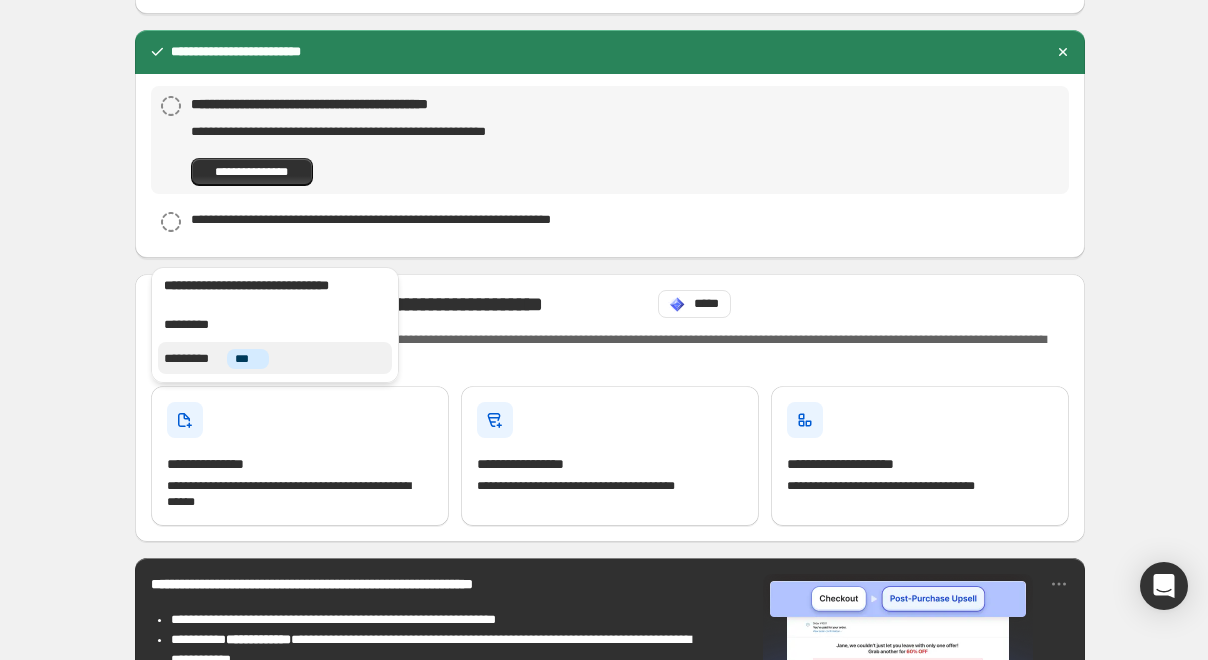 click on "*********" at bounding box center (193, 359) 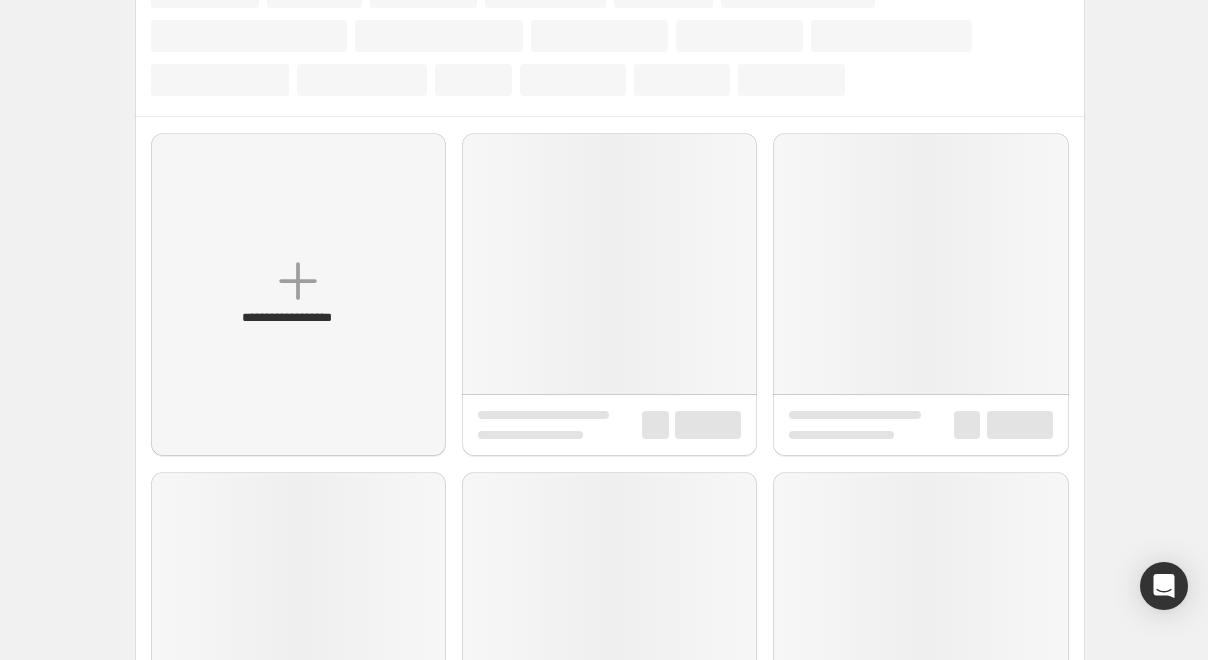 scroll, scrollTop: 0, scrollLeft: 0, axis: both 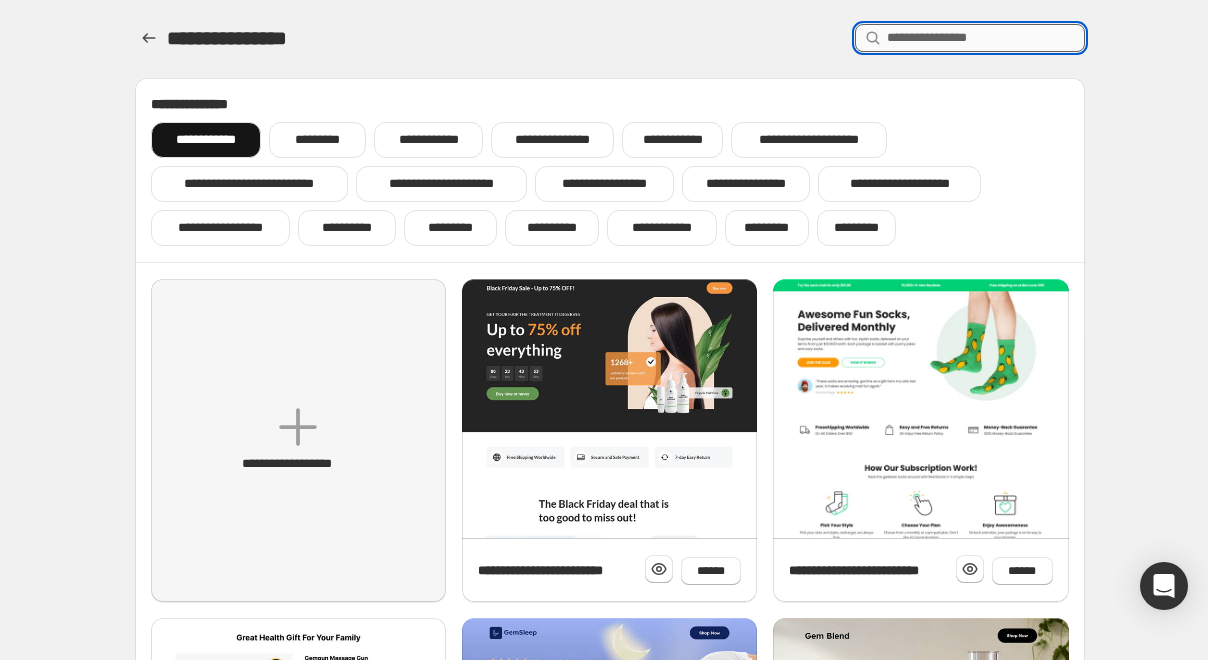 click at bounding box center (986, 38) 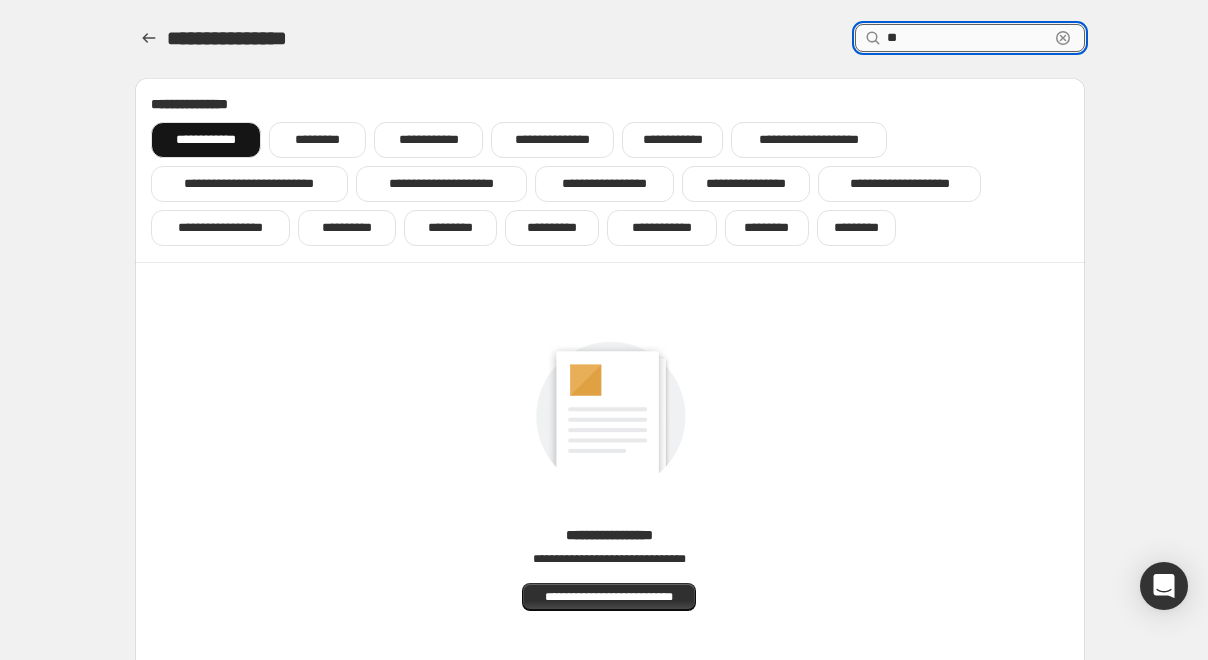 type on "*" 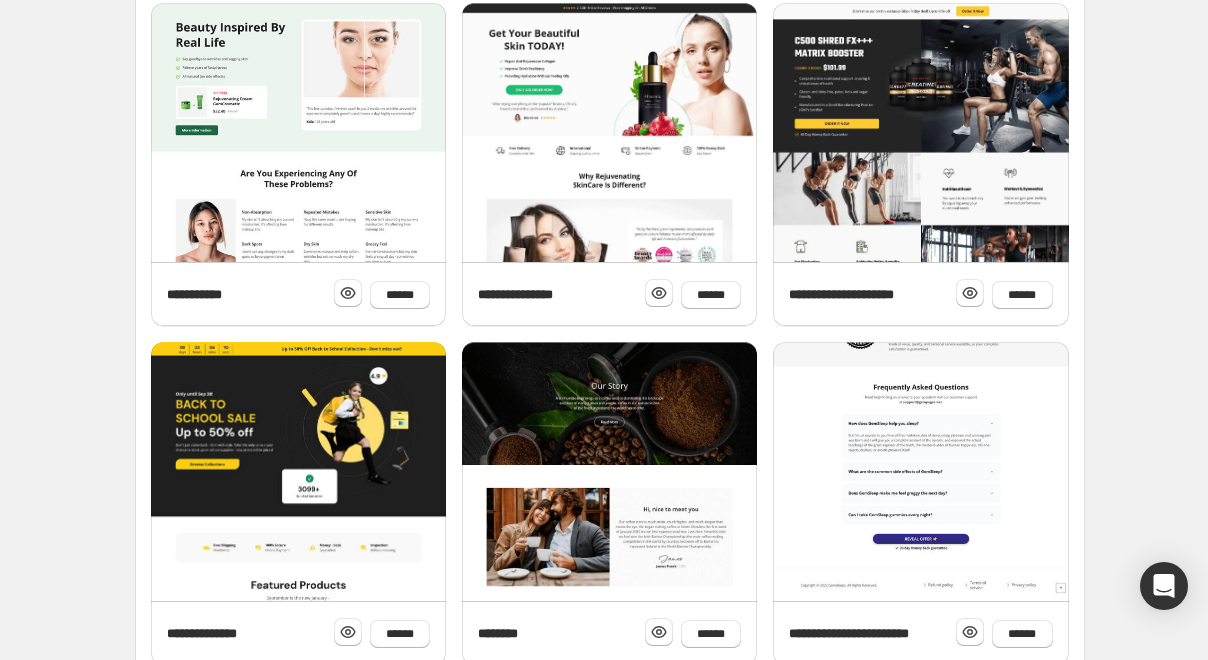 scroll, scrollTop: 780, scrollLeft: 0, axis: vertical 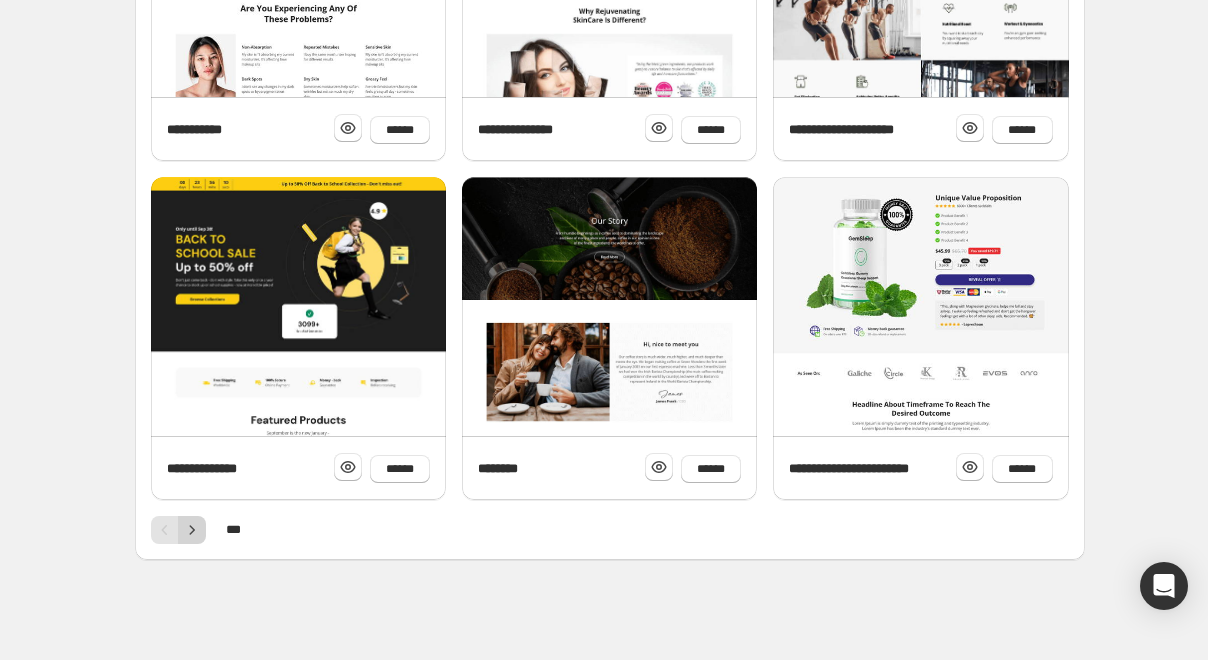 type on "*" 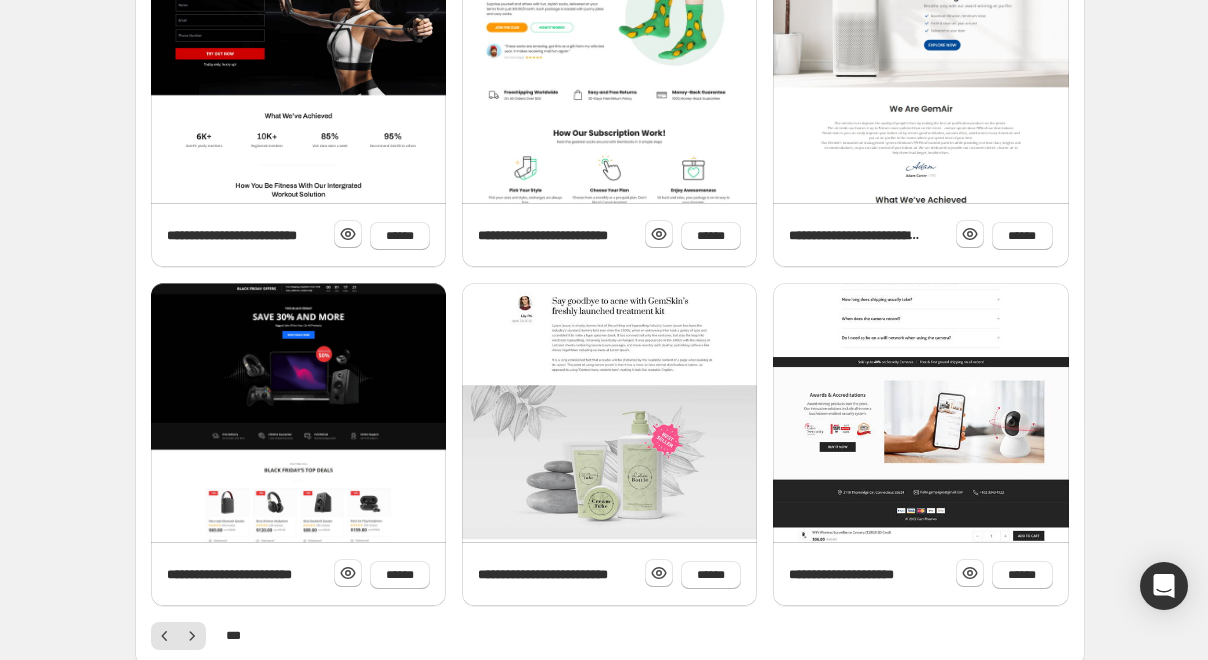 scroll, scrollTop: 780, scrollLeft: 0, axis: vertical 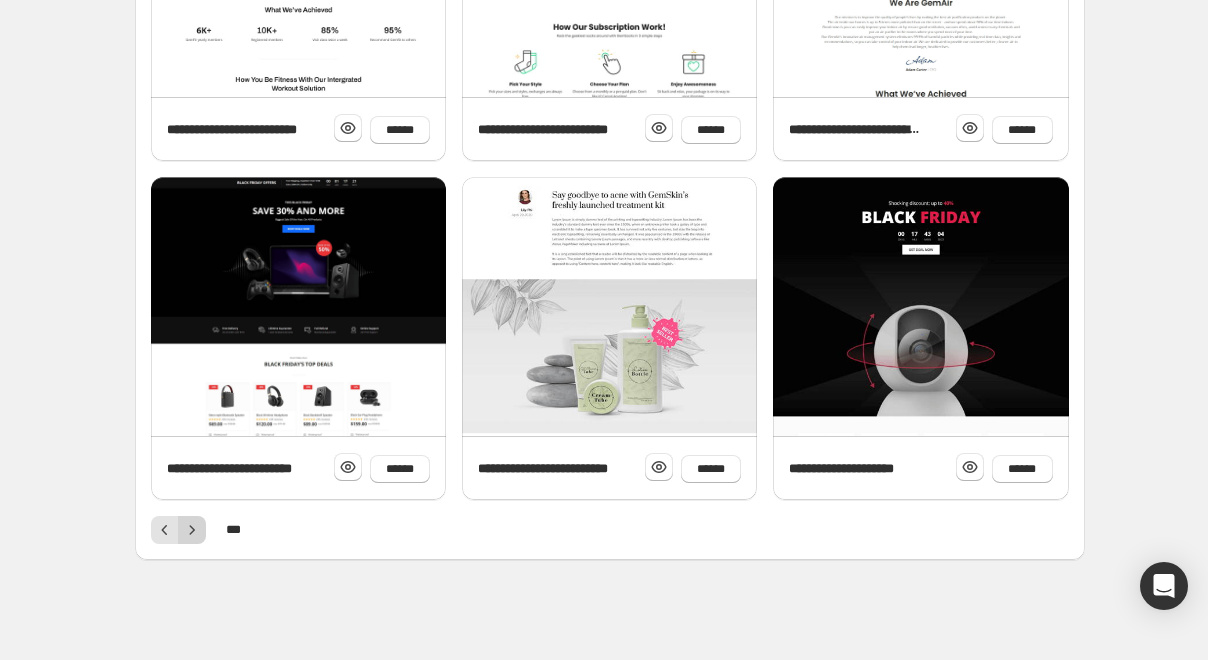 click 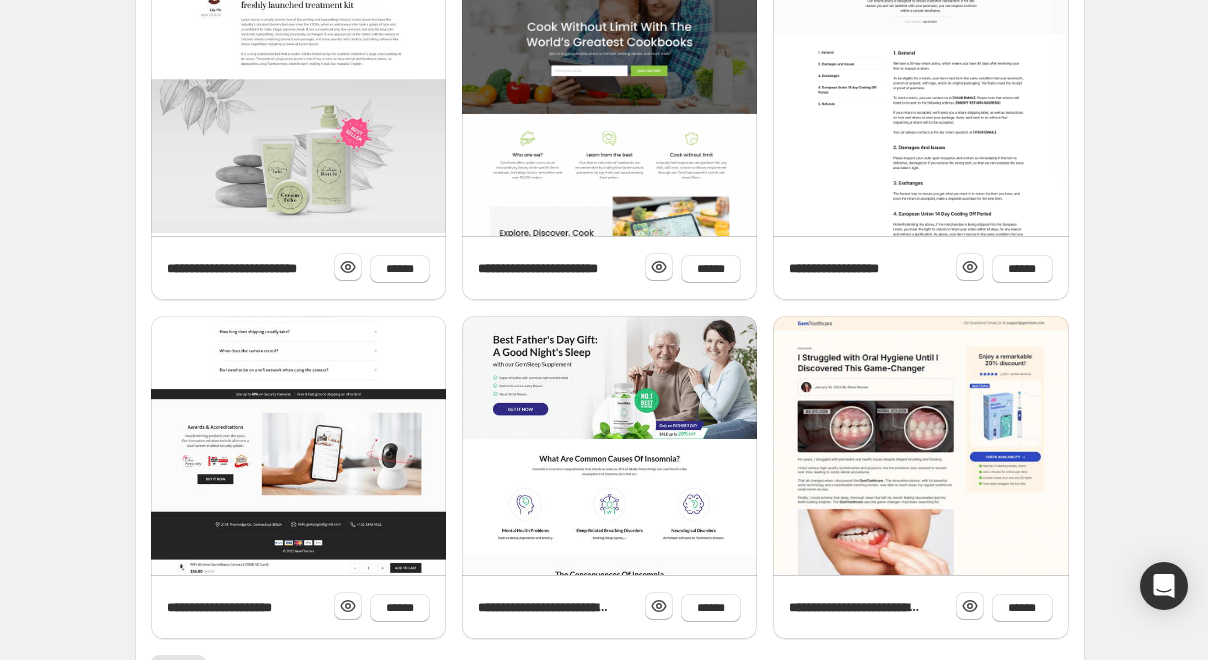 scroll, scrollTop: 780, scrollLeft: 0, axis: vertical 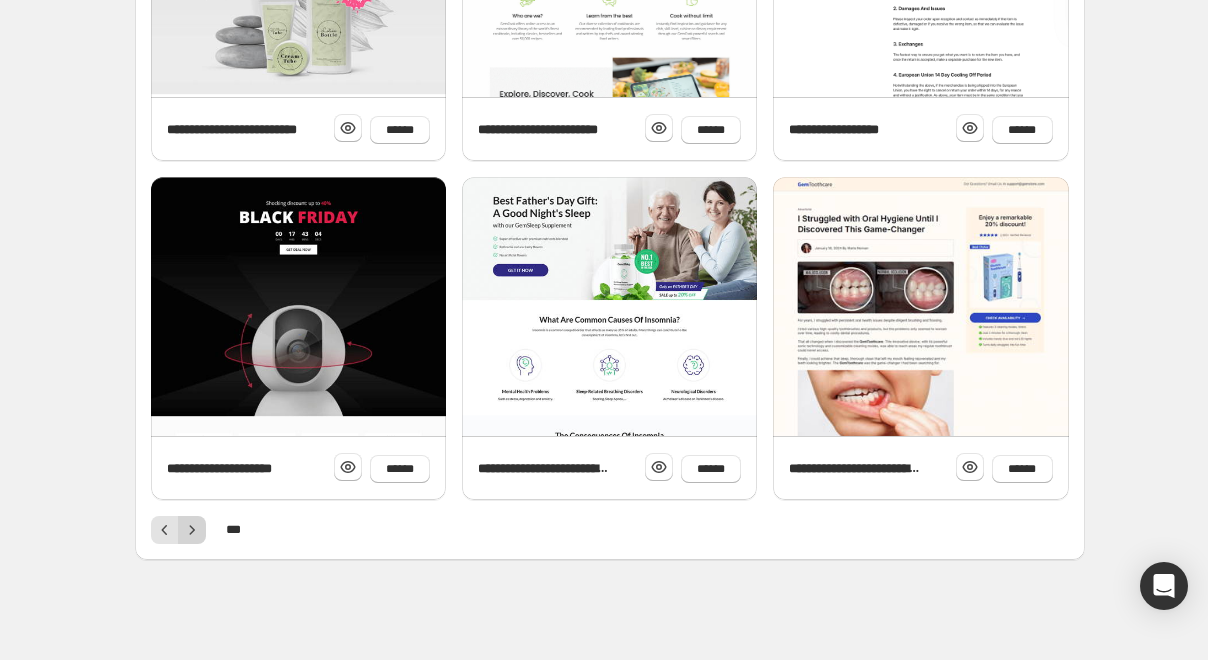click 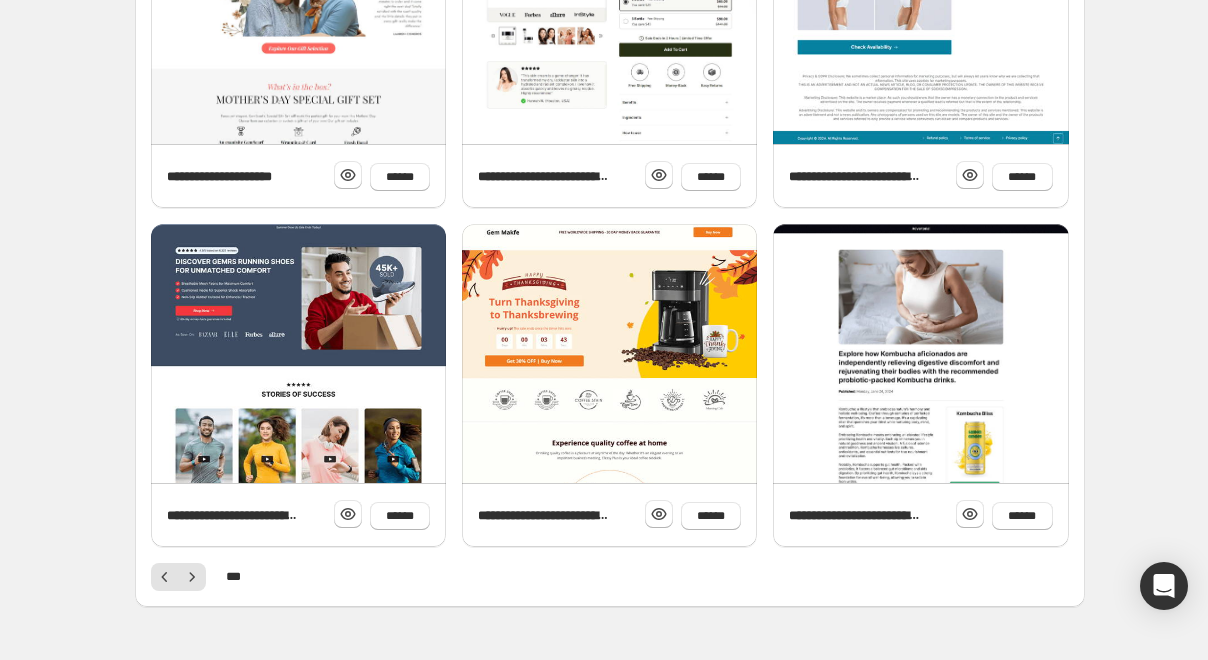 scroll, scrollTop: 780, scrollLeft: 0, axis: vertical 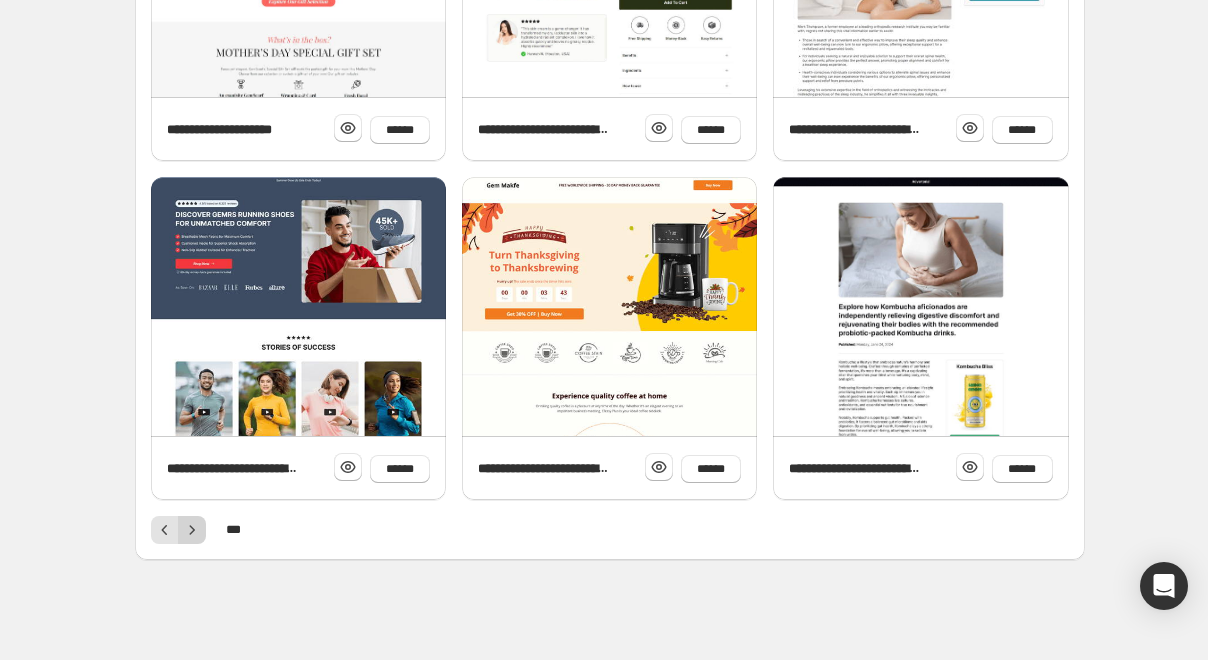 click 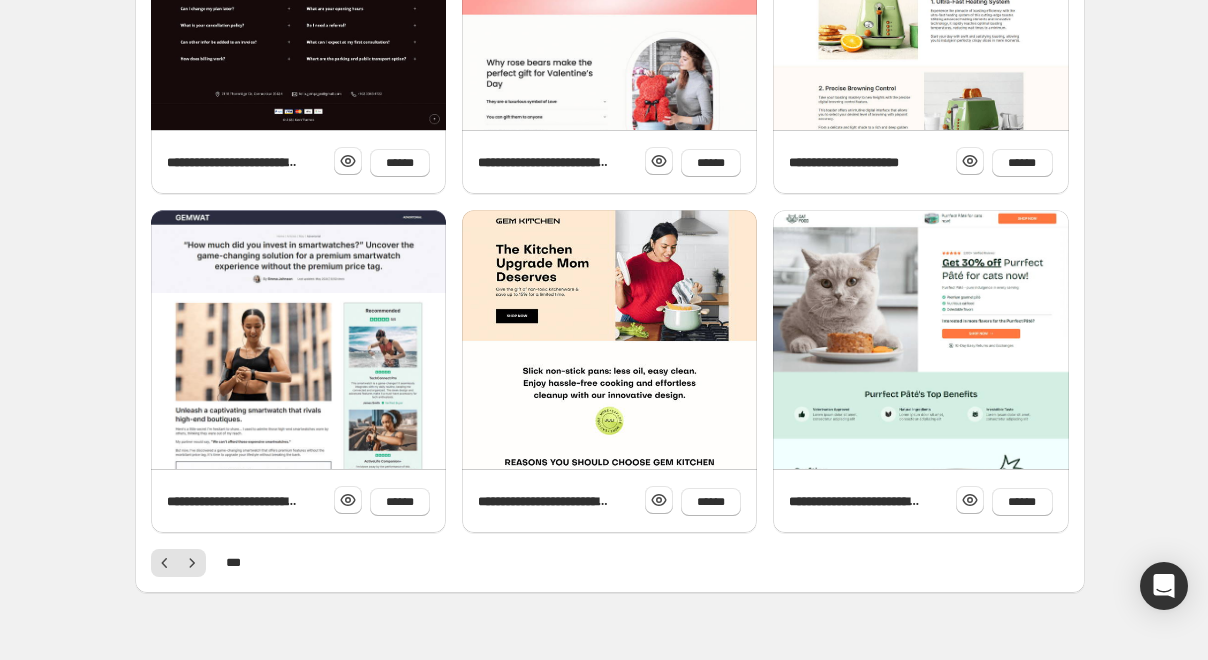 scroll, scrollTop: 780, scrollLeft: 0, axis: vertical 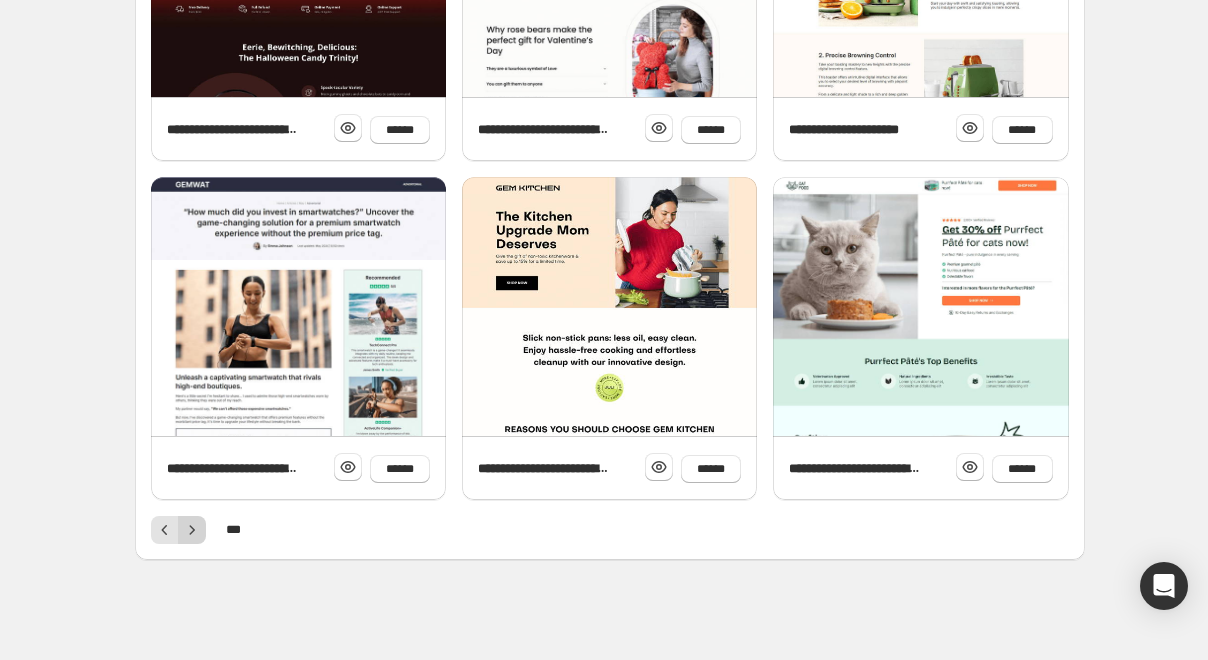 click 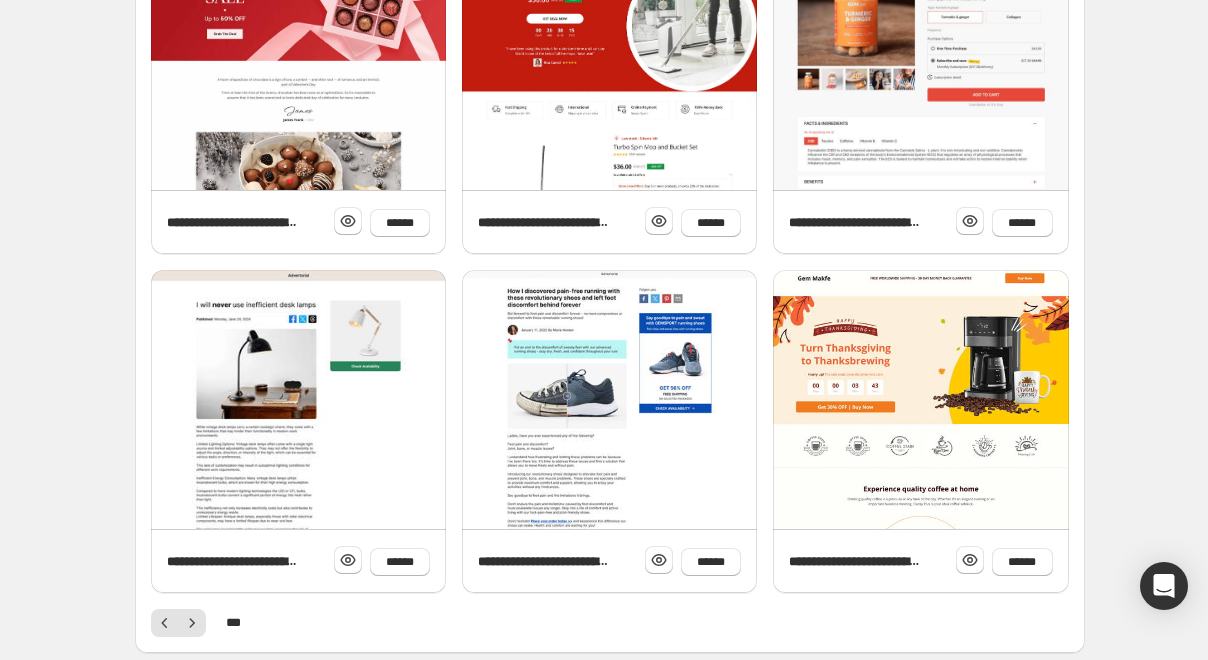 scroll, scrollTop: 780, scrollLeft: 0, axis: vertical 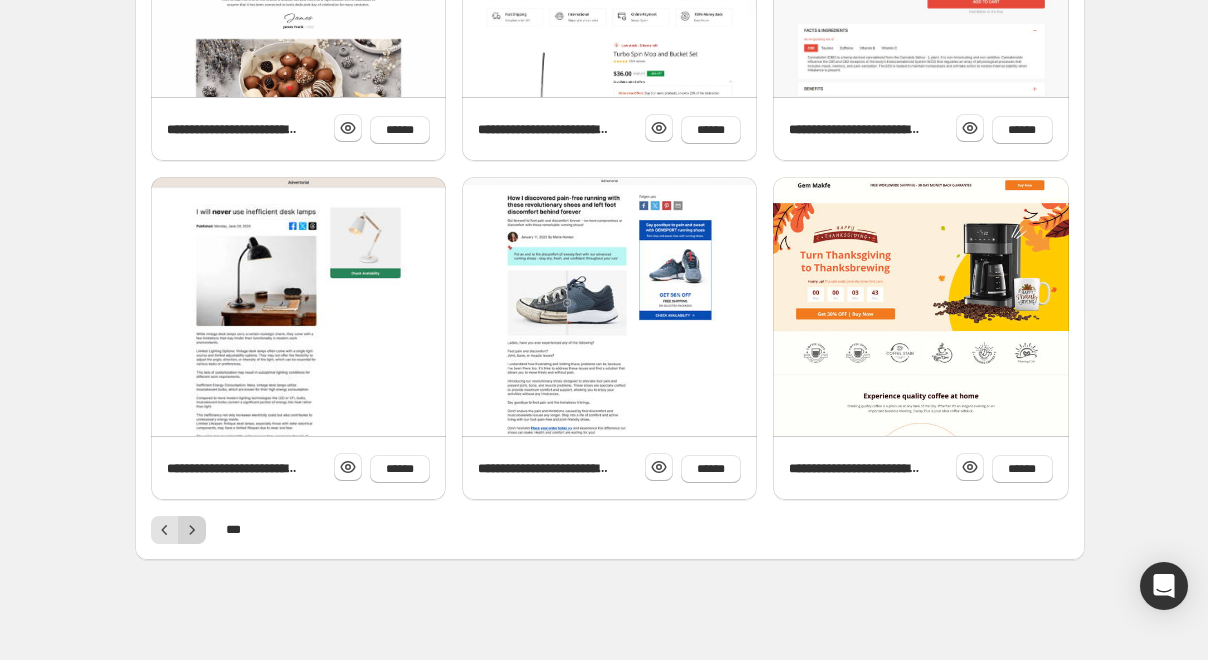 click at bounding box center [192, 530] 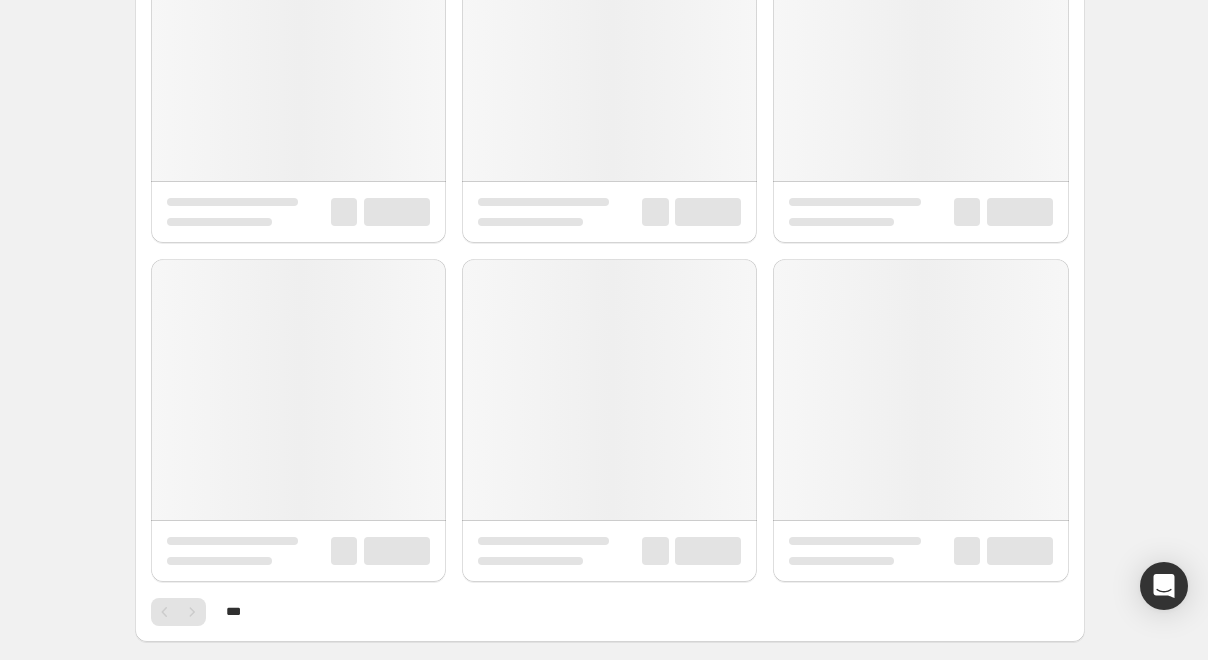 scroll, scrollTop: 780, scrollLeft: 0, axis: vertical 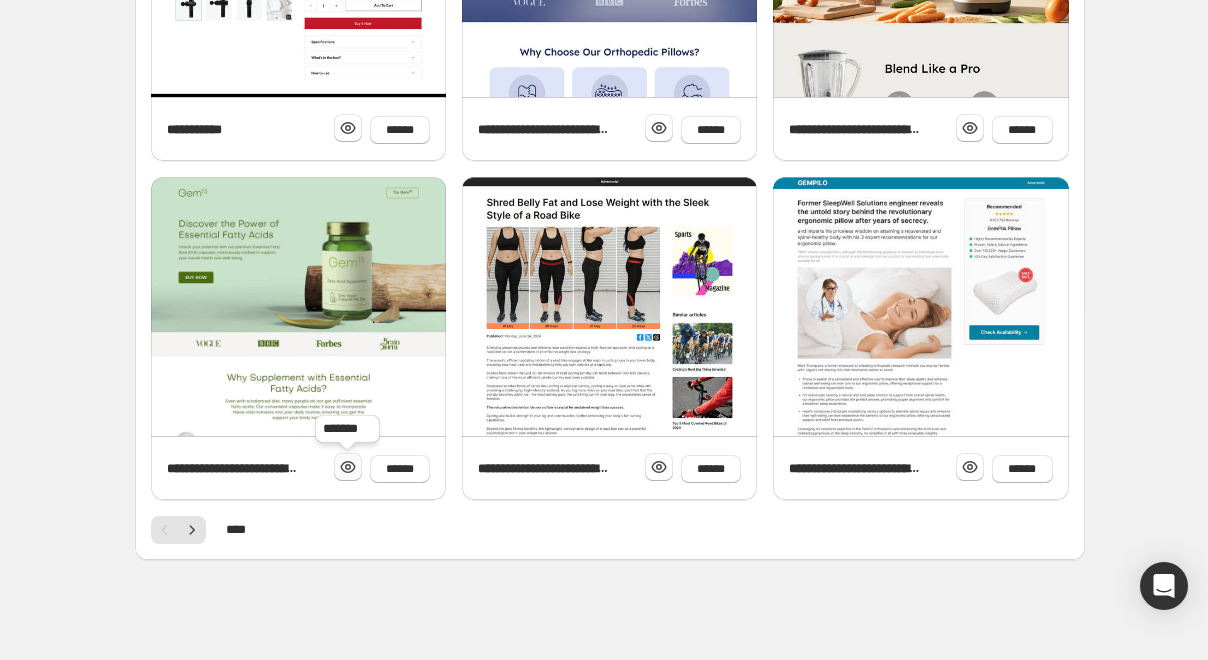 click 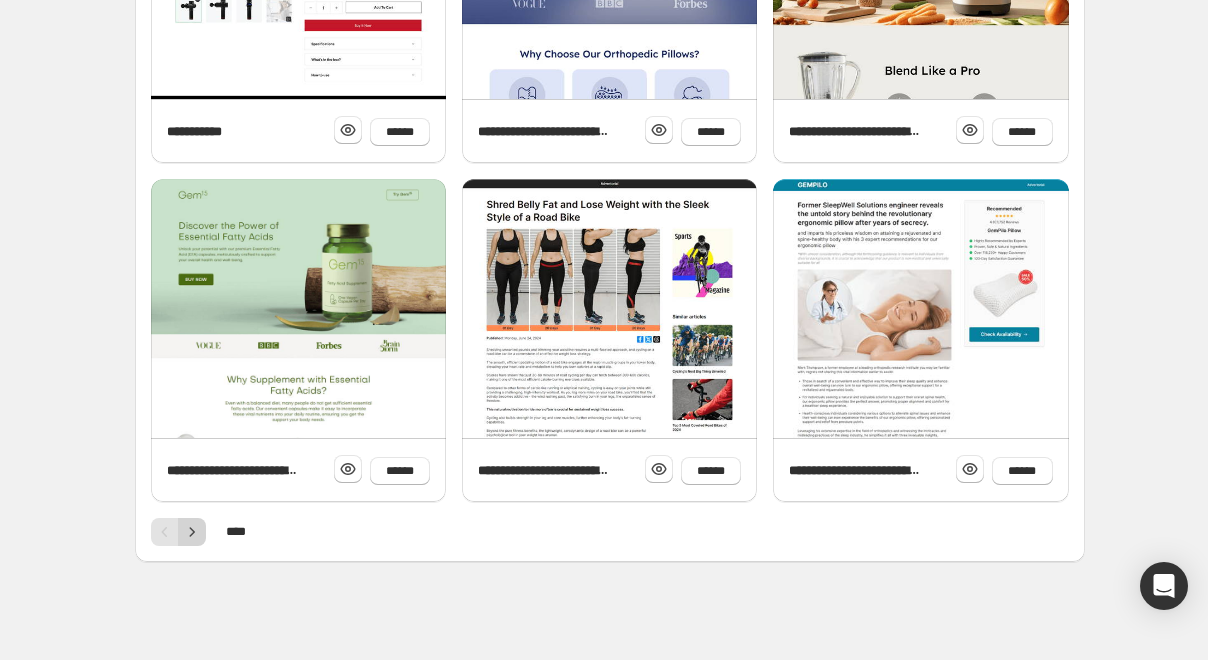 scroll, scrollTop: 780, scrollLeft: 0, axis: vertical 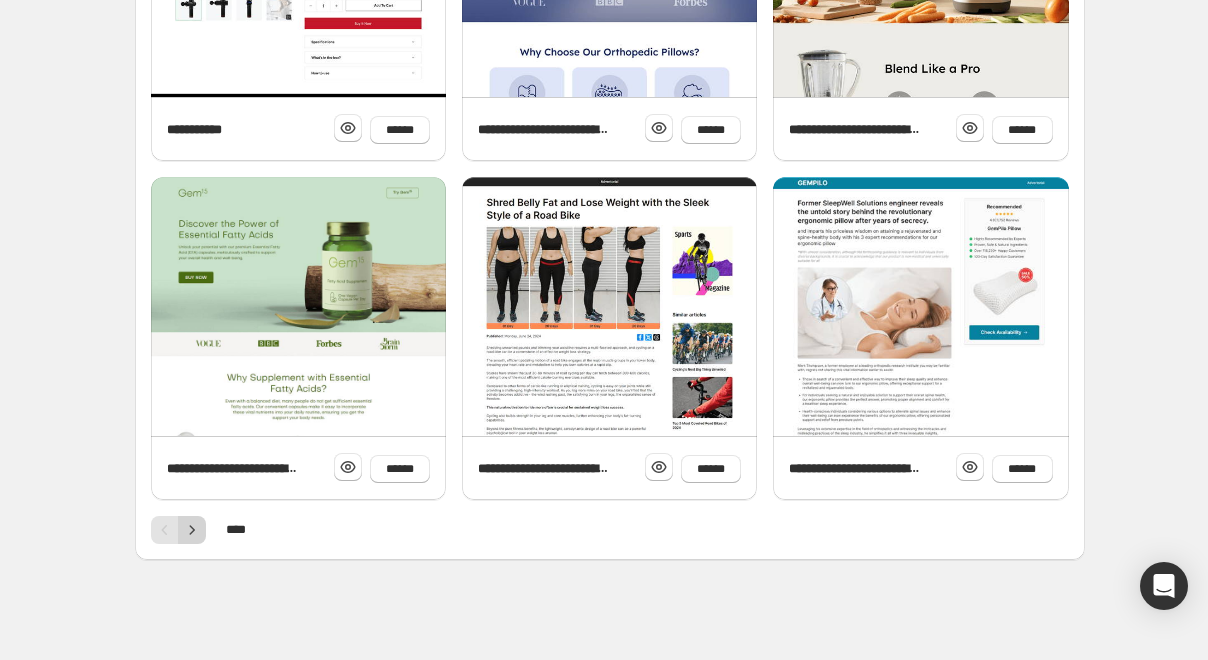 click 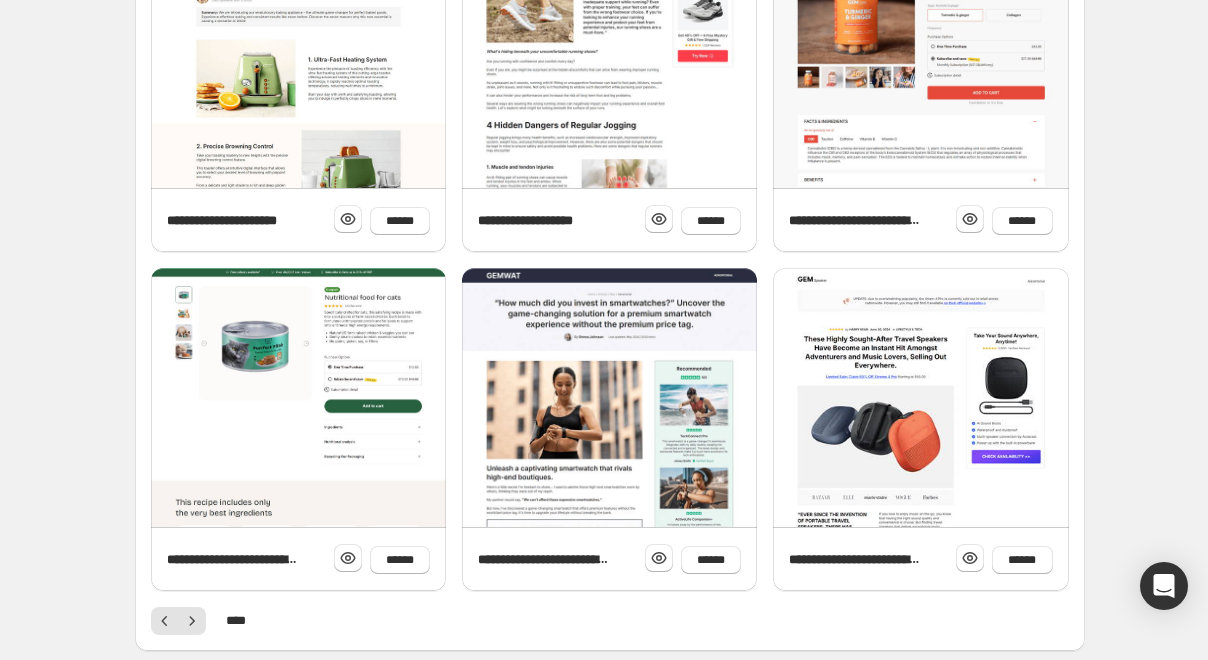 scroll, scrollTop: 780, scrollLeft: 0, axis: vertical 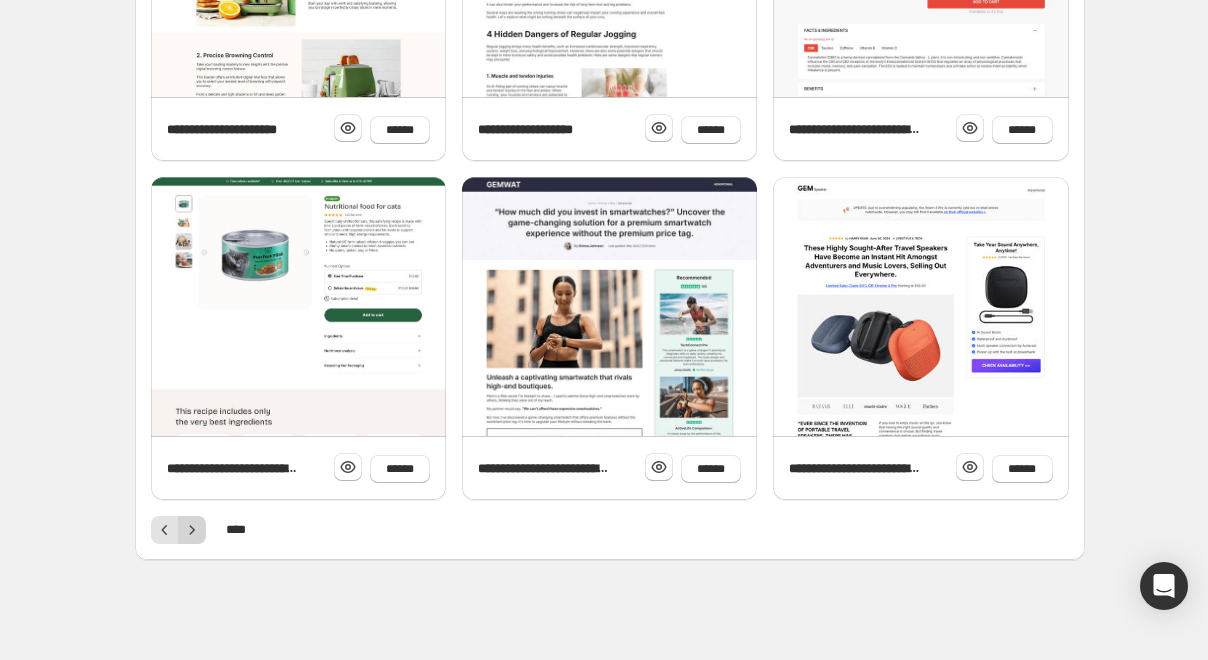 click 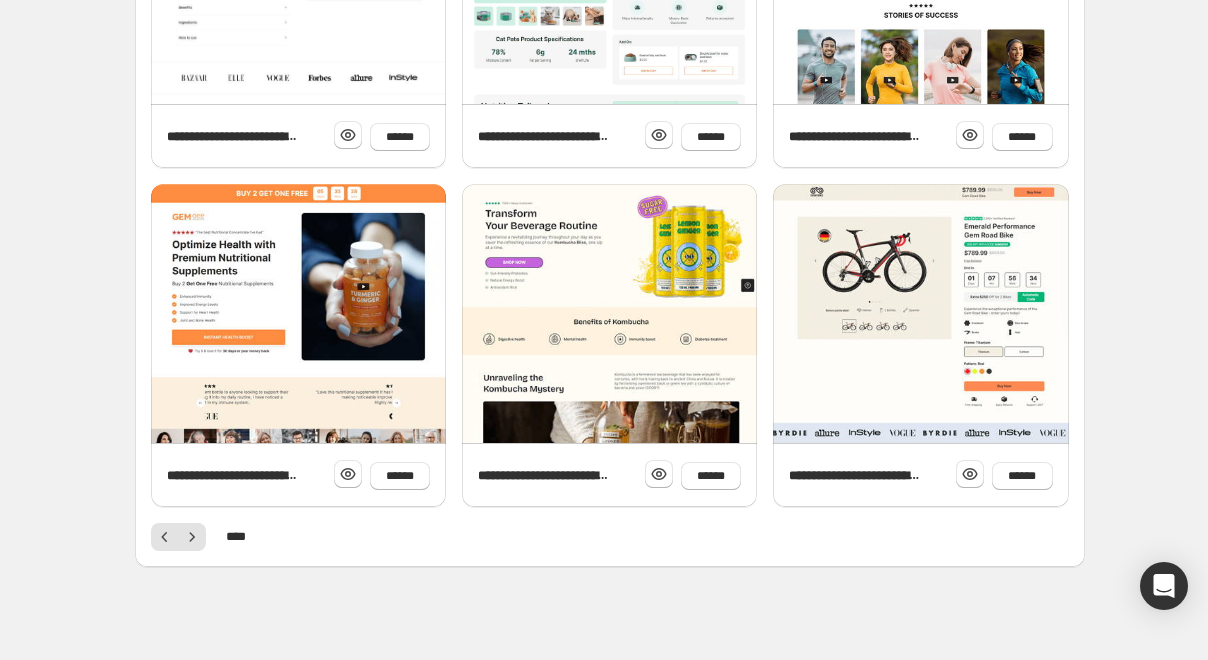 scroll, scrollTop: 780, scrollLeft: 0, axis: vertical 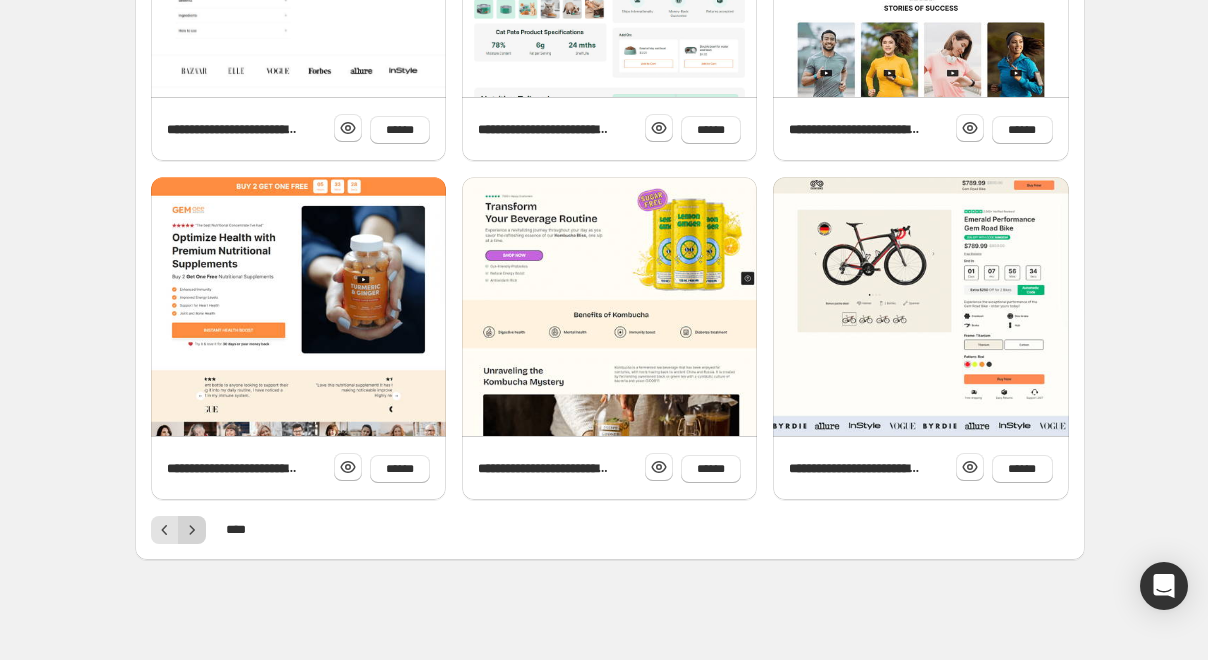 click 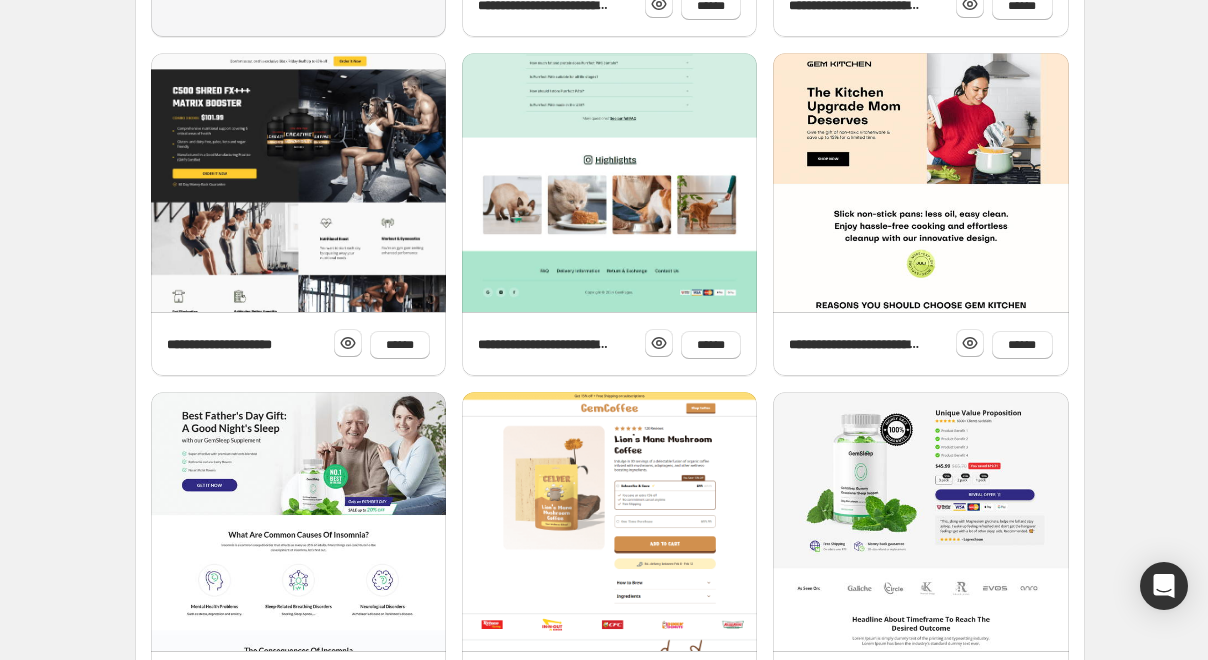 scroll, scrollTop: 754, scrollLeft: 0, axis: vertical 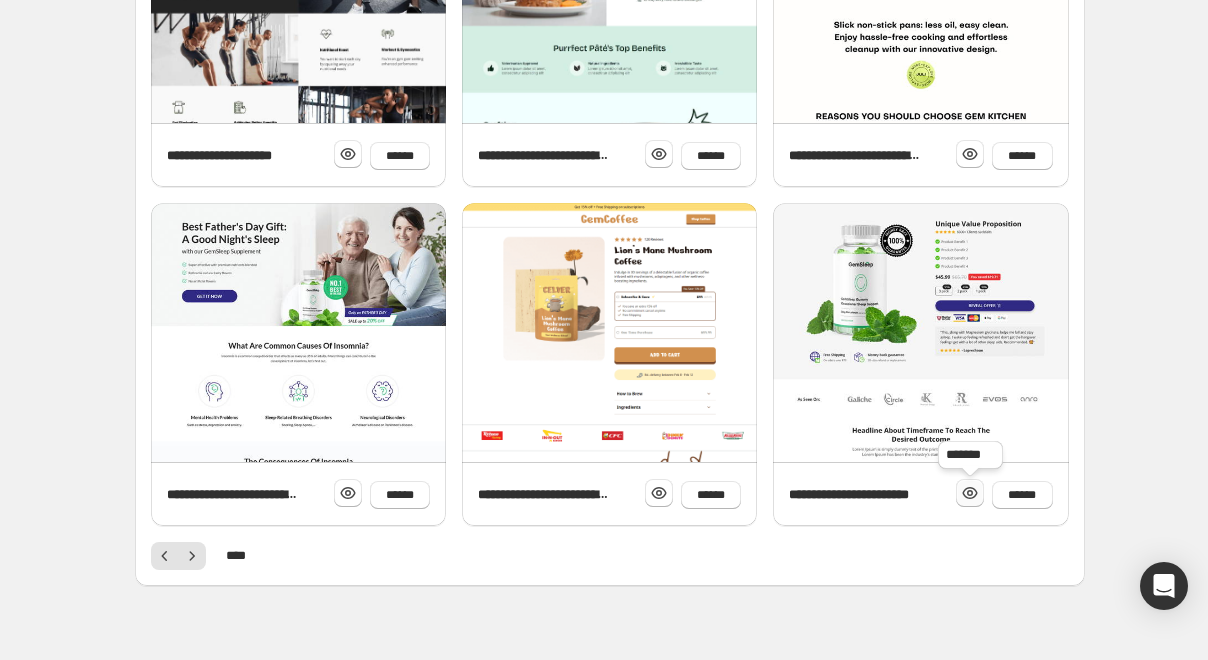 click 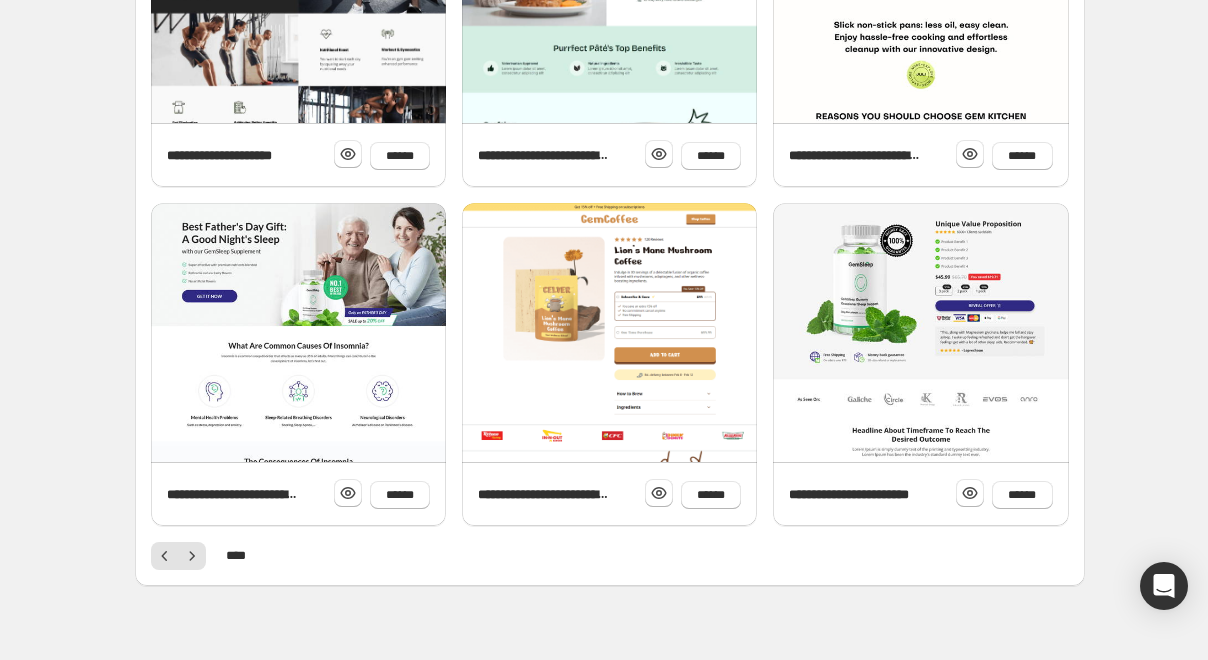 click on "**********" at bounding box center (610, 47) 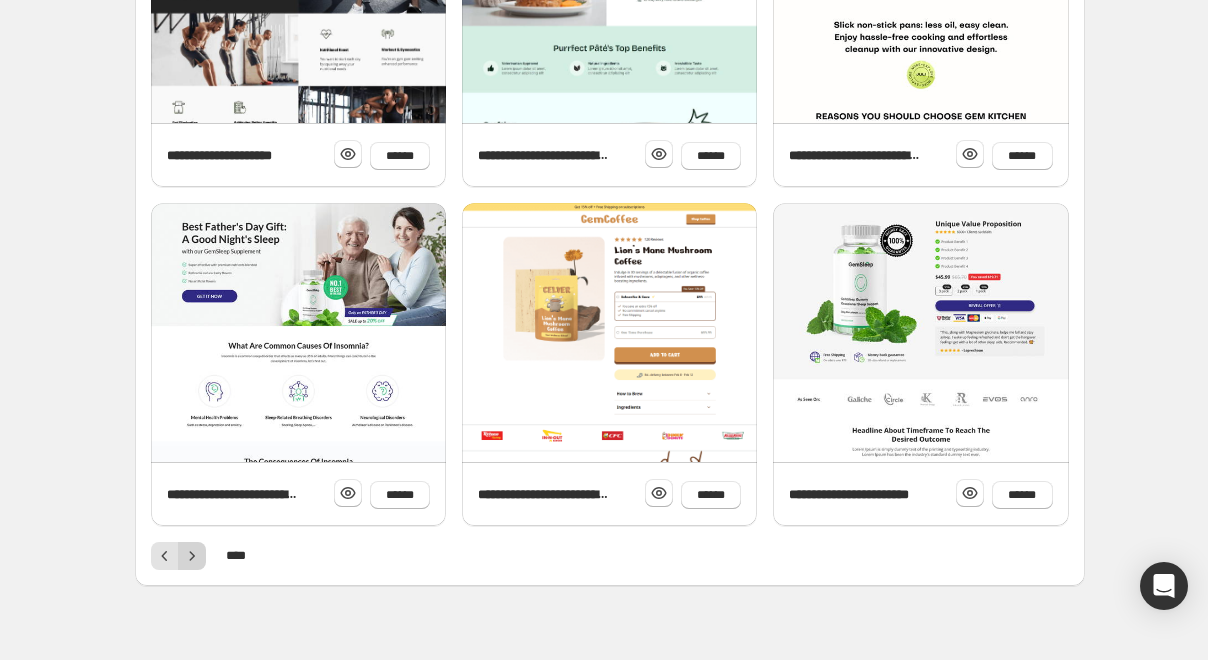 click 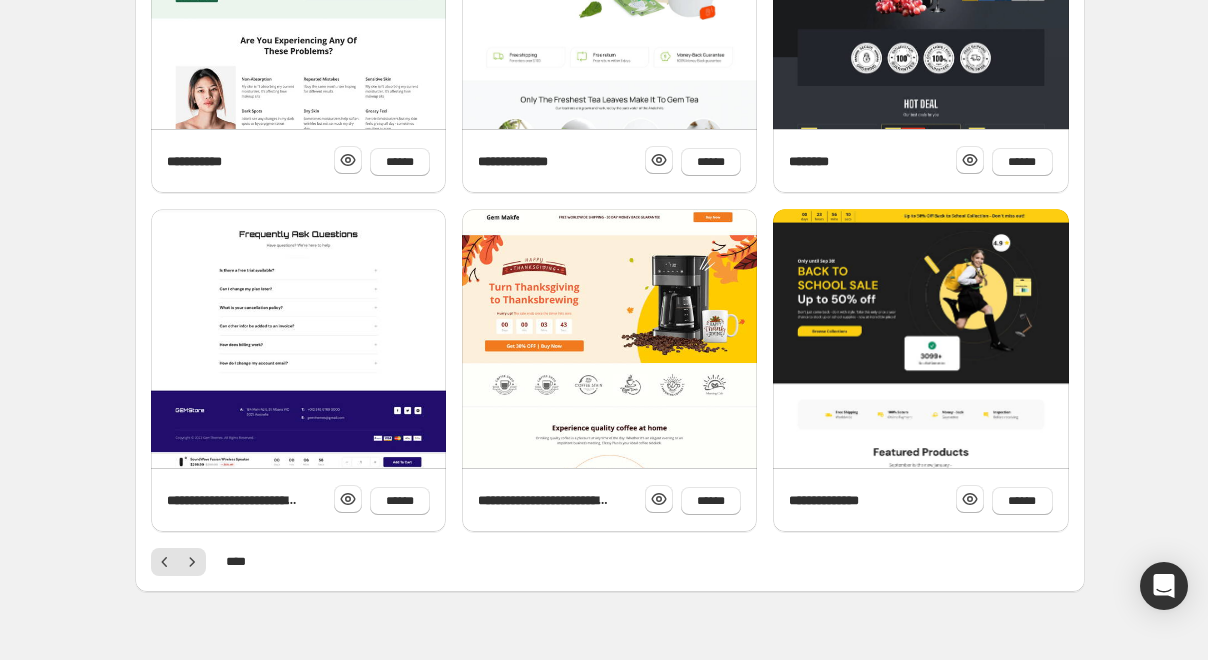 scroll, scrollTop: 780, scrollLeft: 0, axis: vertical 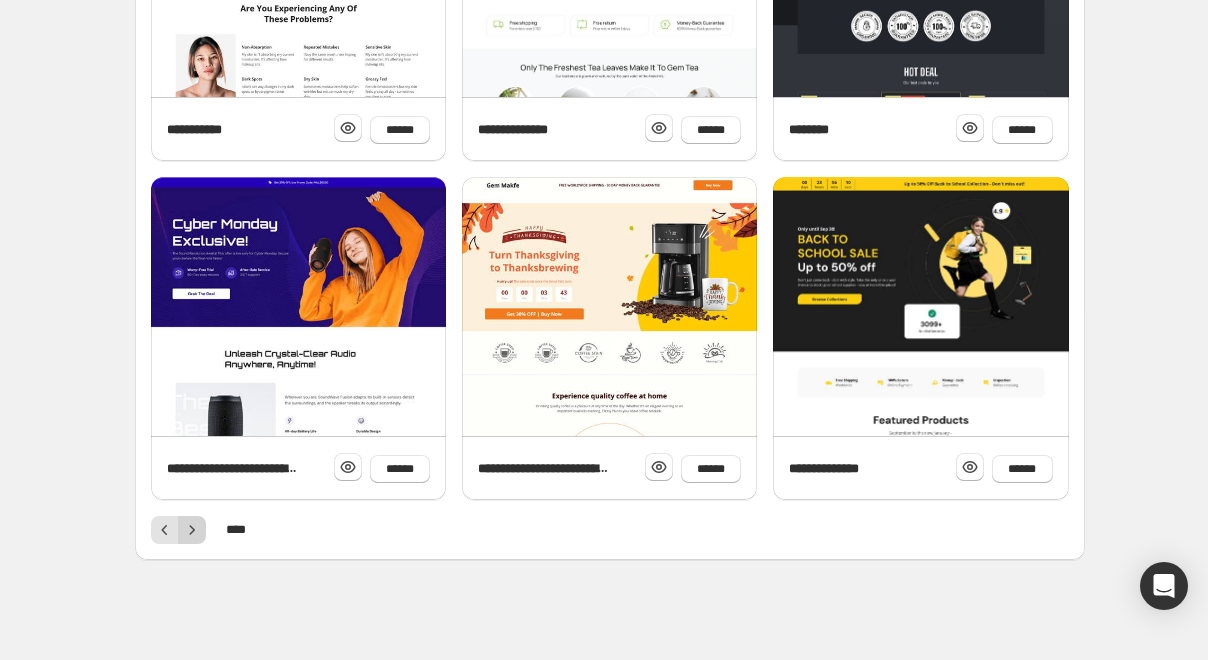 click 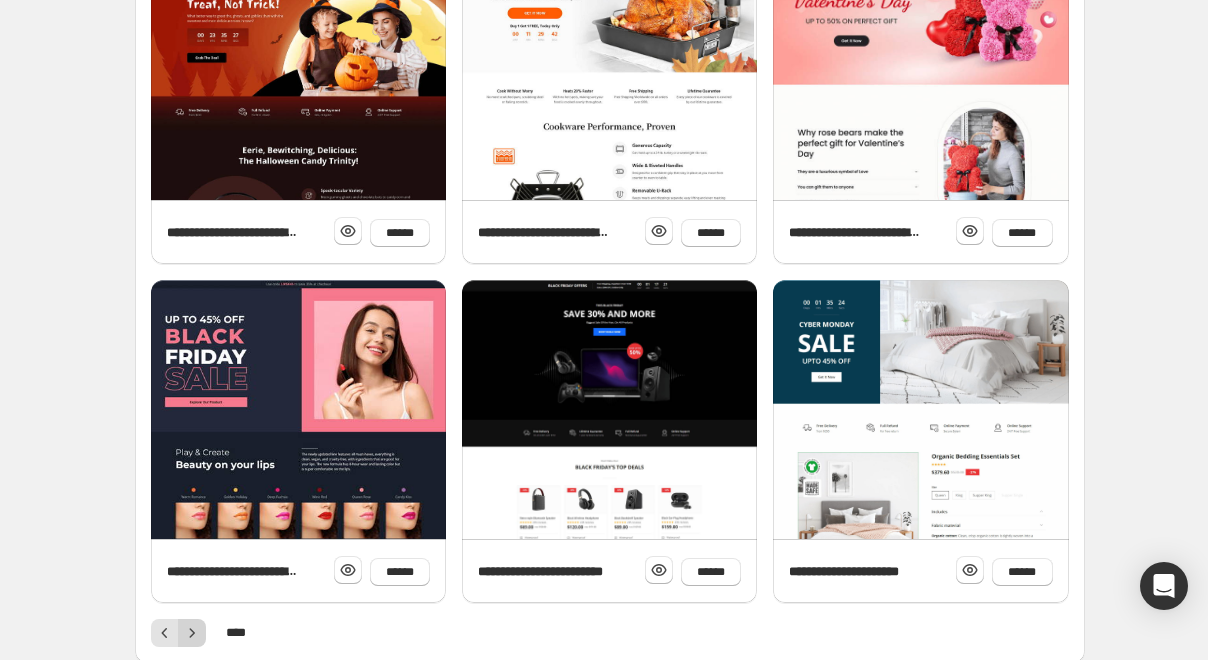scroll, scrollTop: 780, scrollLeft: 0, axis: vertical 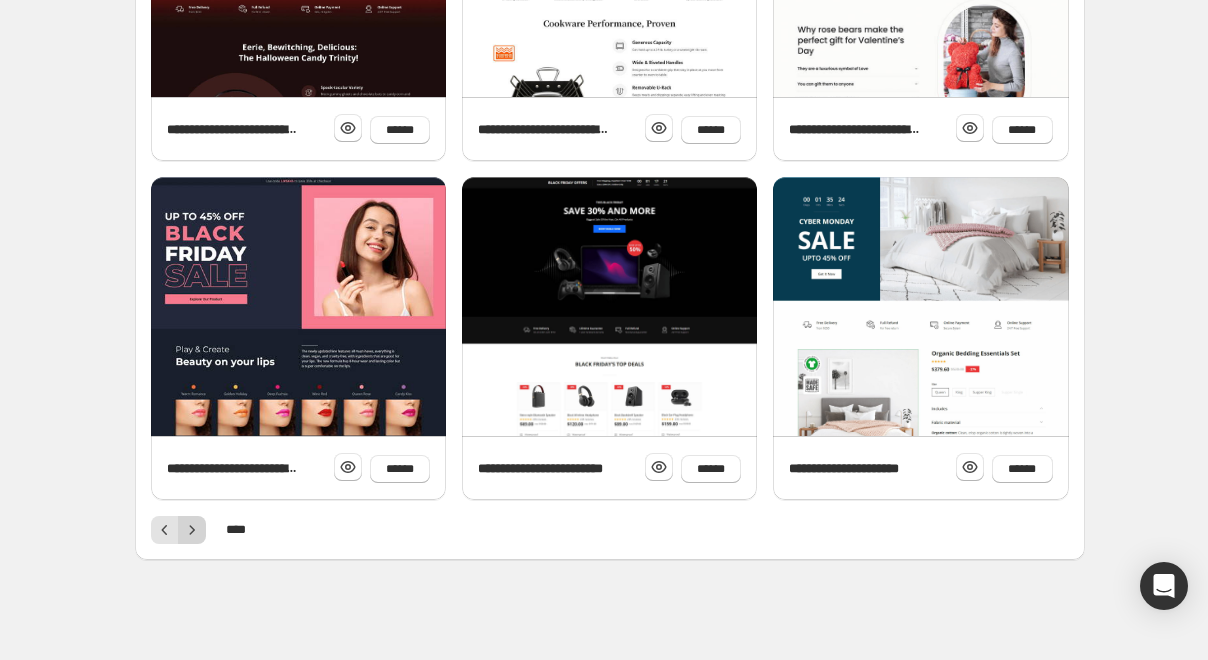 click 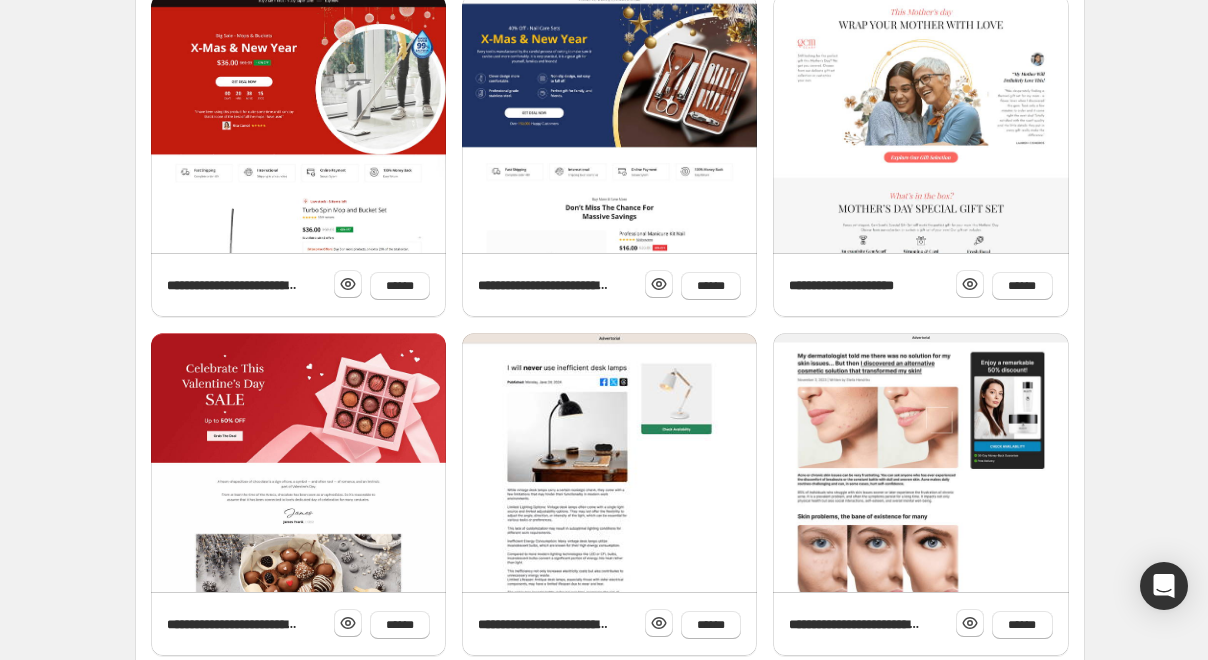 scroll, scrollTop: 780, scrollLeft: 0, axis: vertical 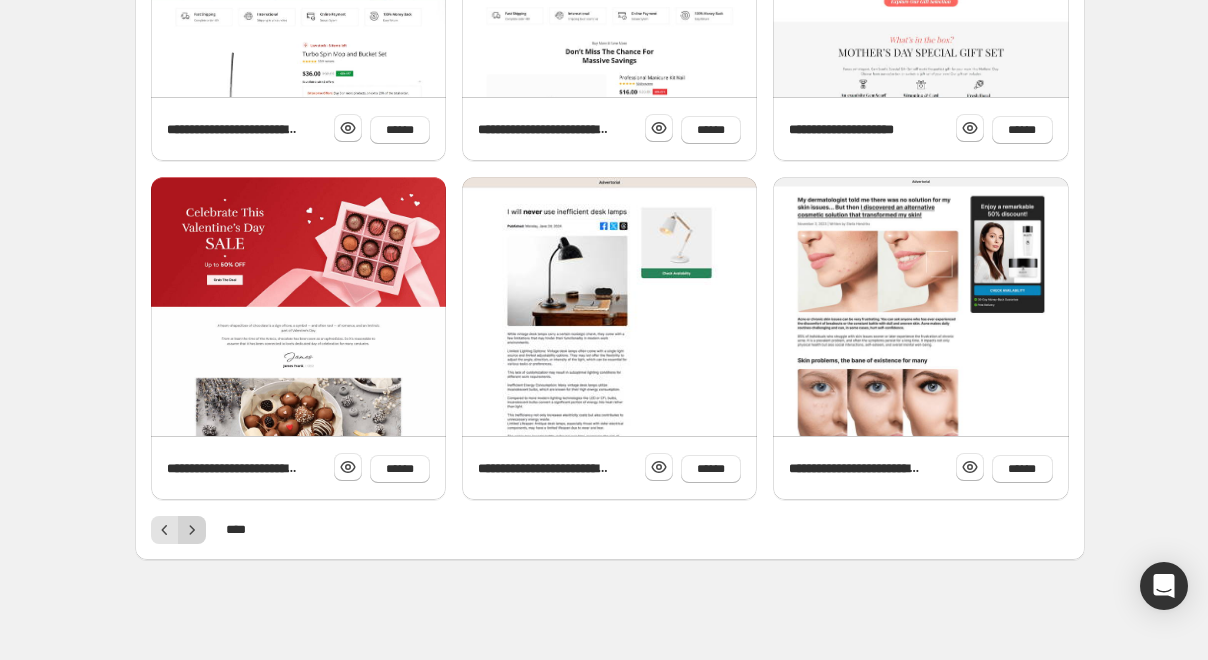 click 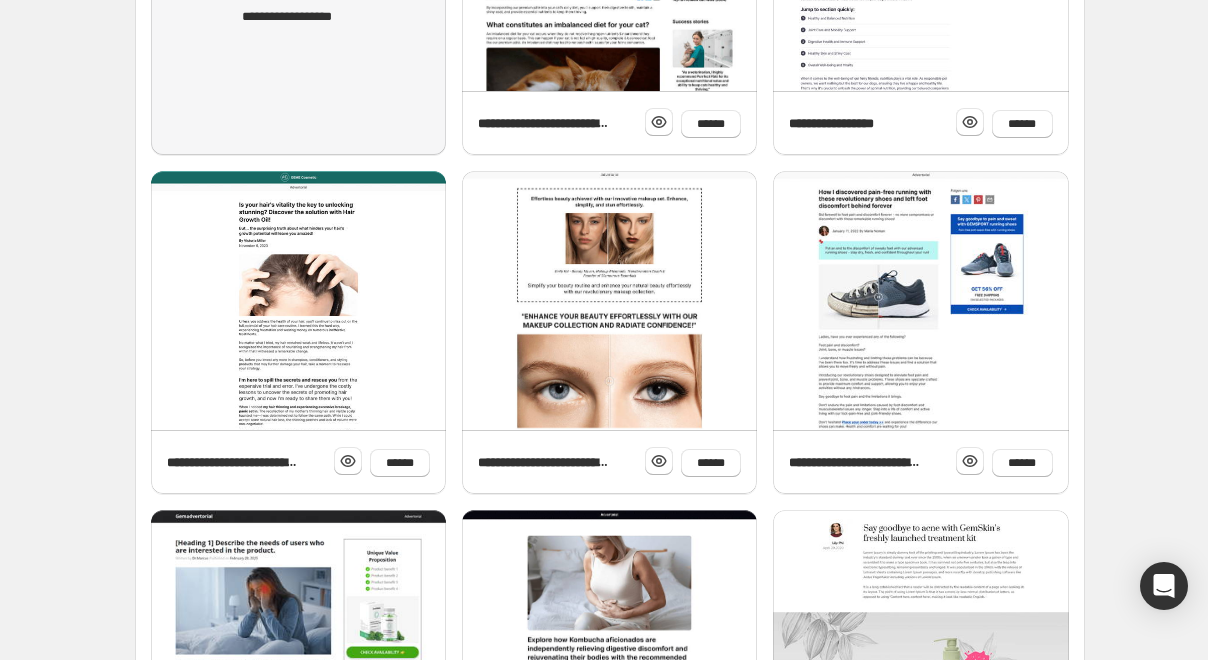 scroll, scrollTop: 725, scrollLeft: 0, axis: vertical 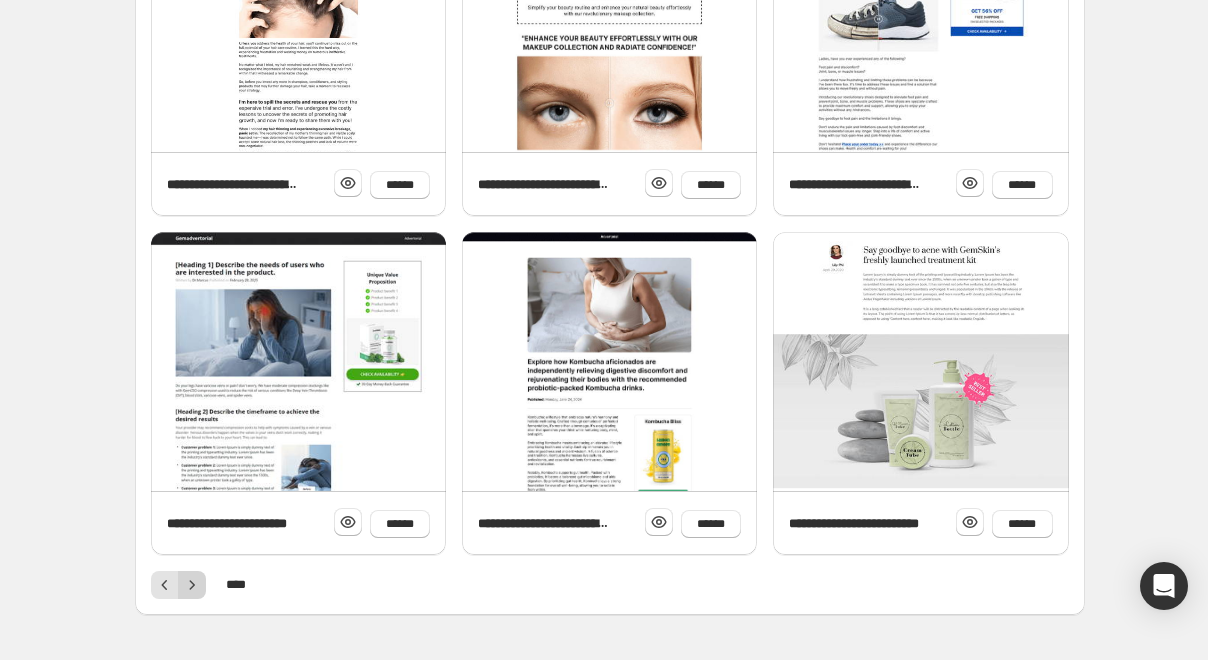click 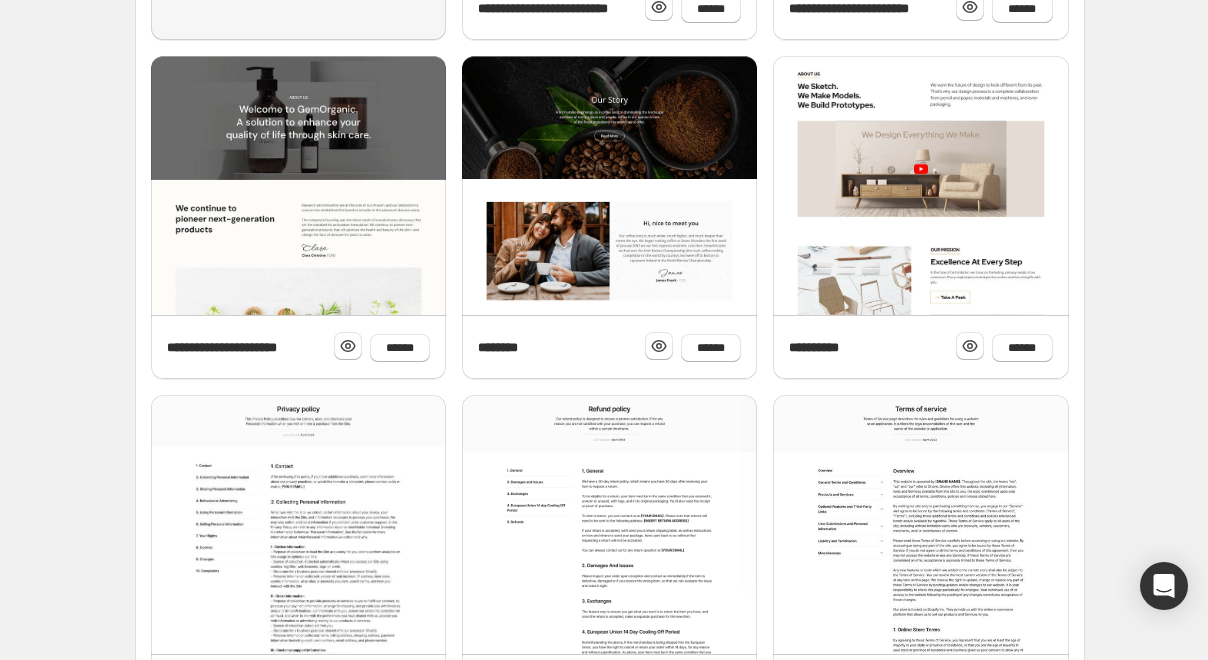 scroll, scrollTop: 780, scrollLeft: 0, axis: vertical 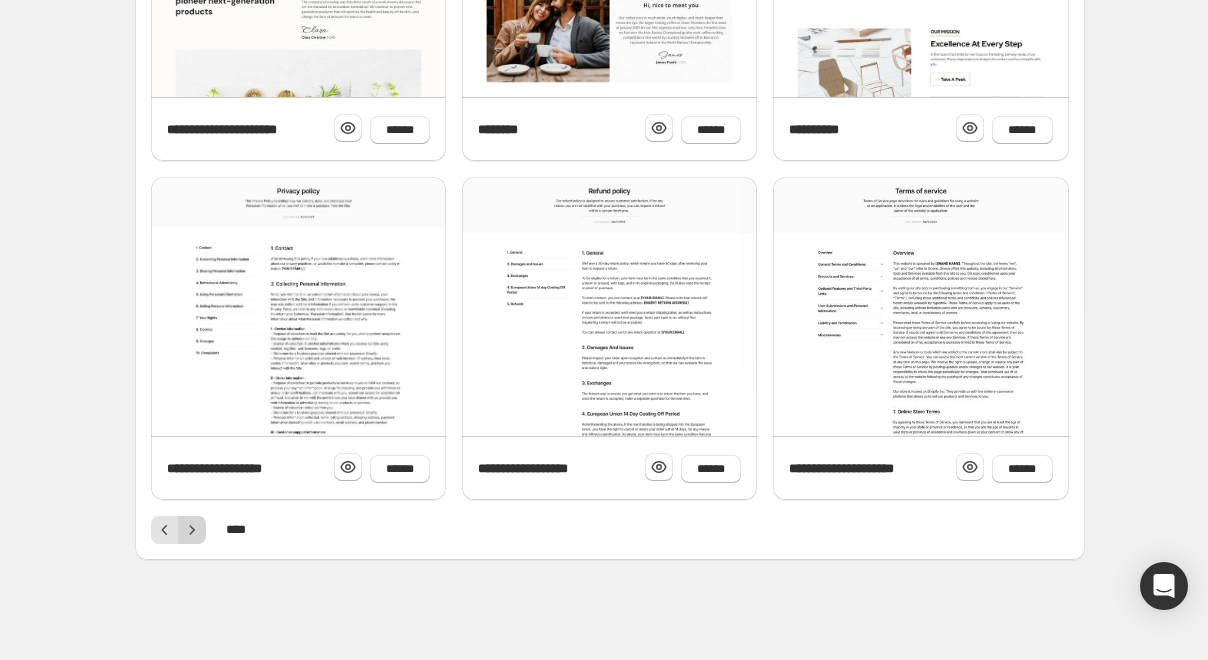 click 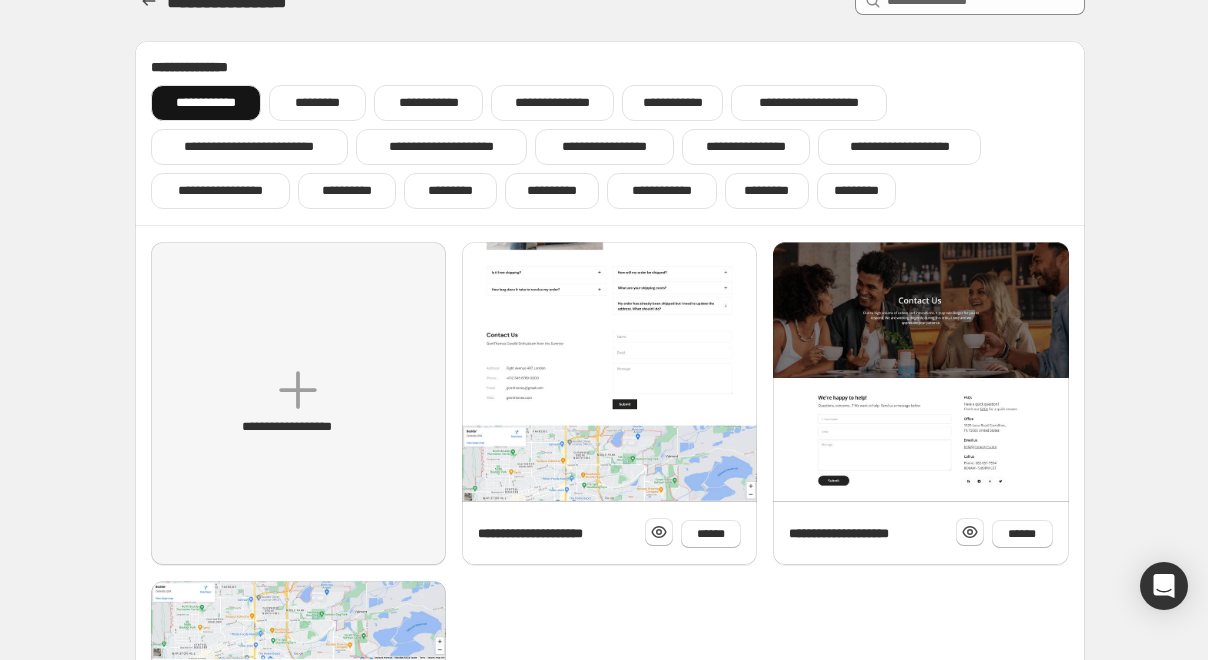 scroll, scrollTop: 0, scrollLeft: 0, axis: both 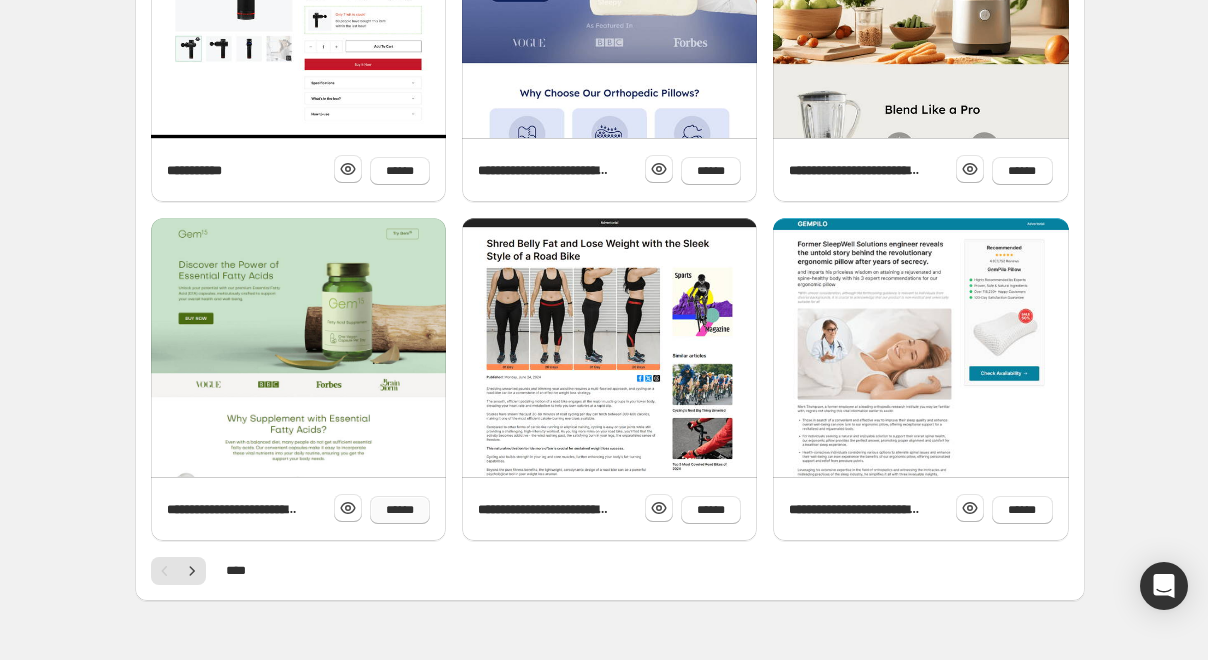 click on "******" at bounding box center (400, 510) 